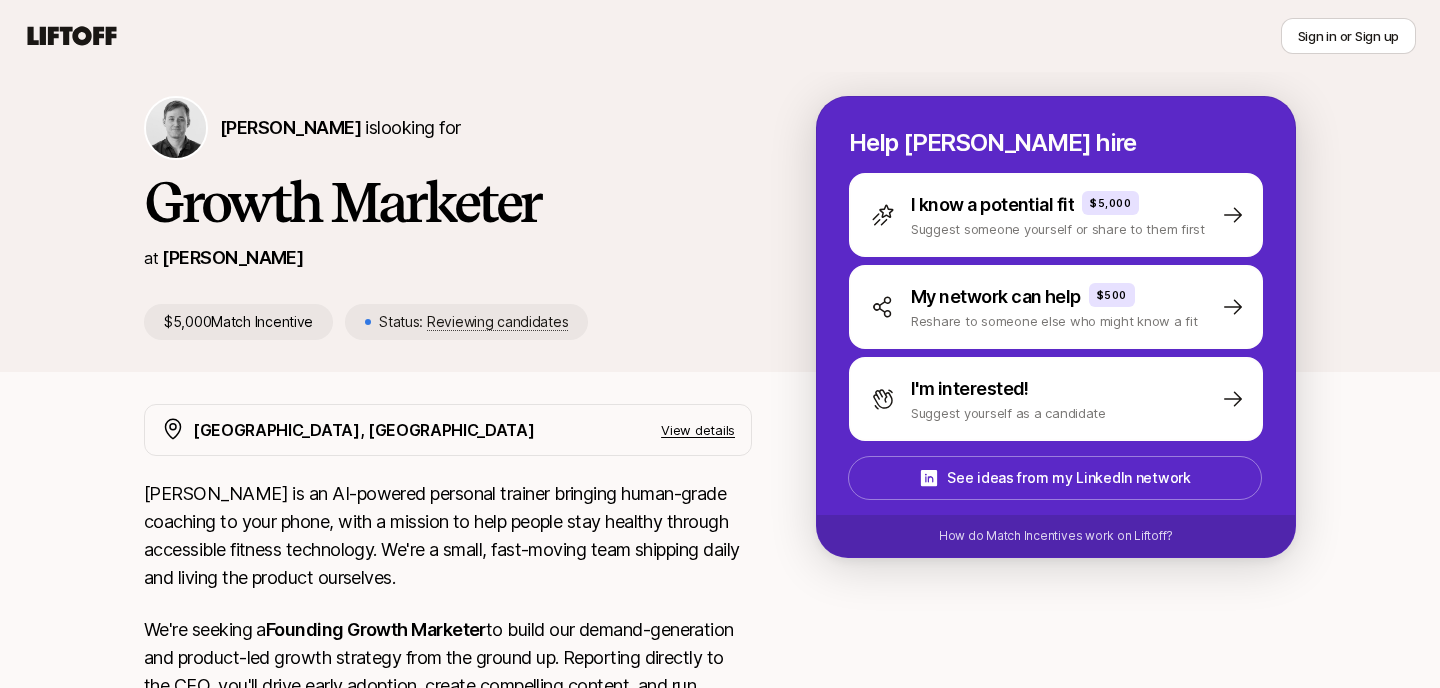 scroll, scrollTop: 0, scrollLeft: 0, axis: both 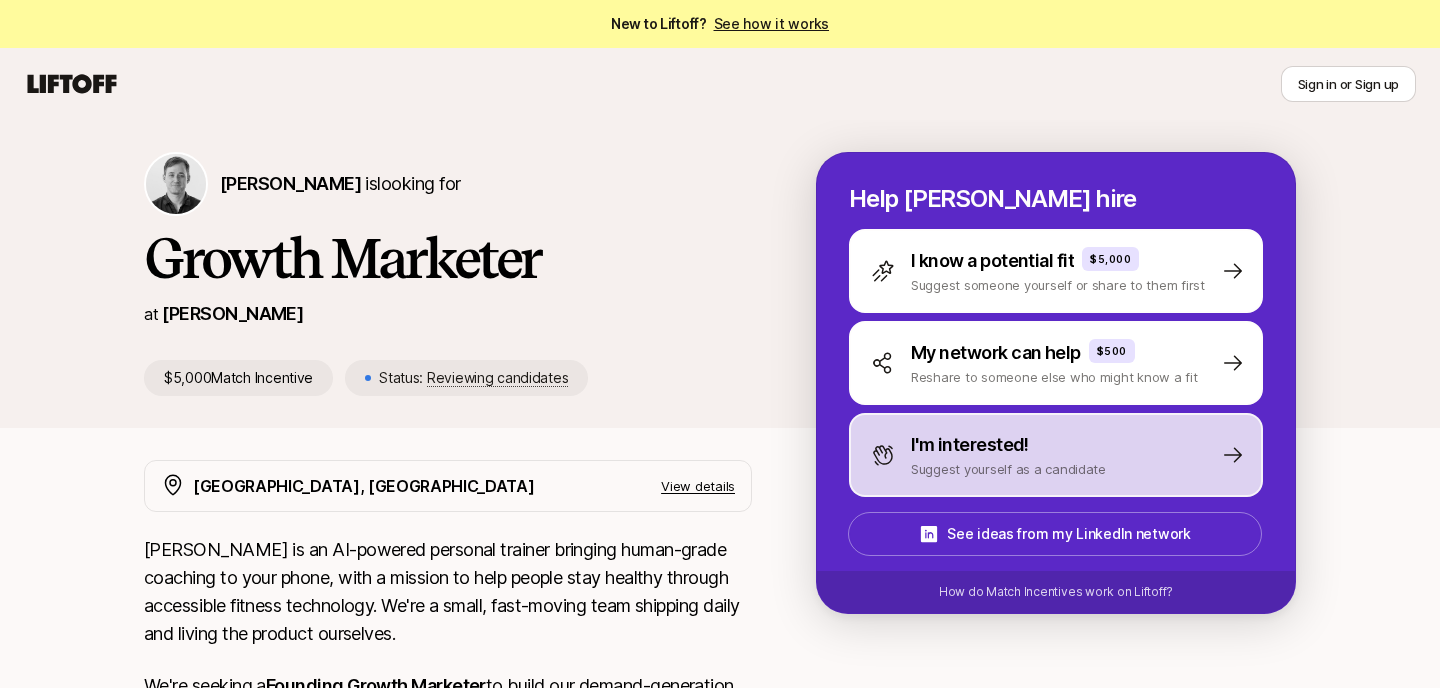 click on "I'm interested!" at bounding box center (970, 445) 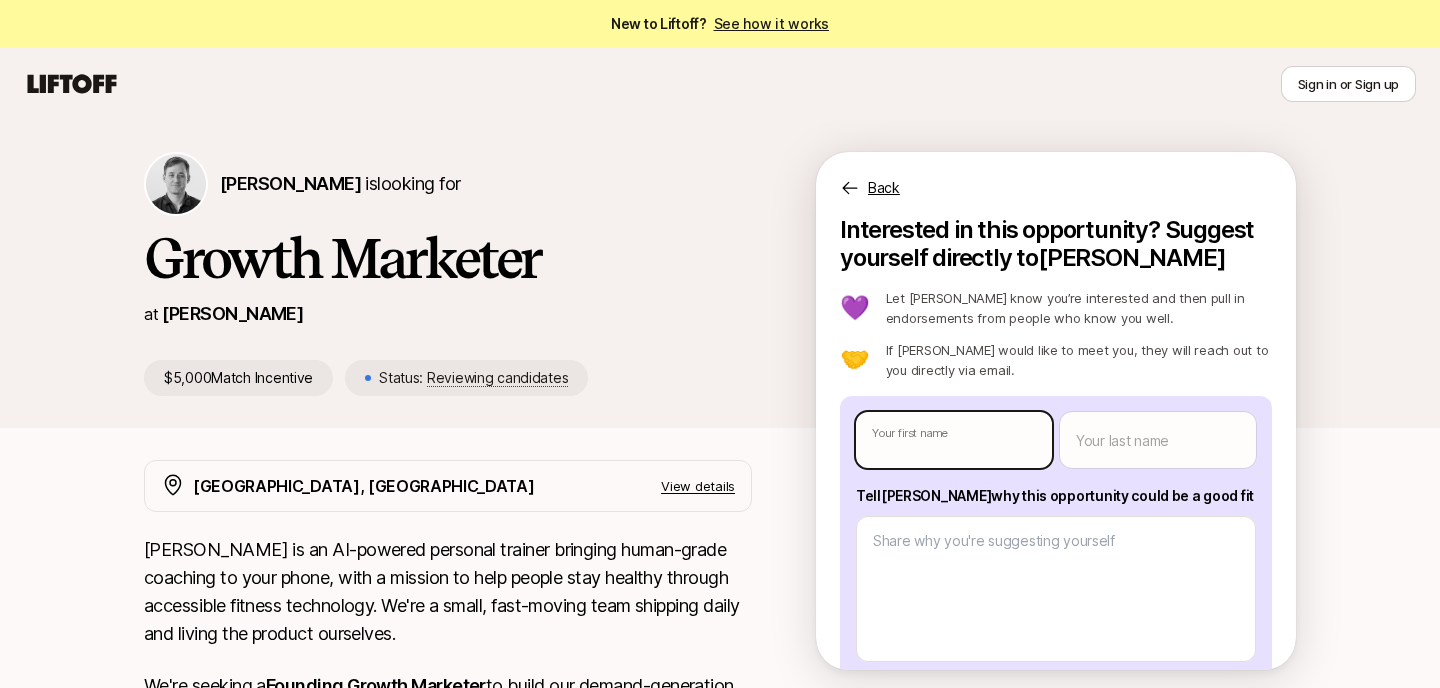 type on "x" 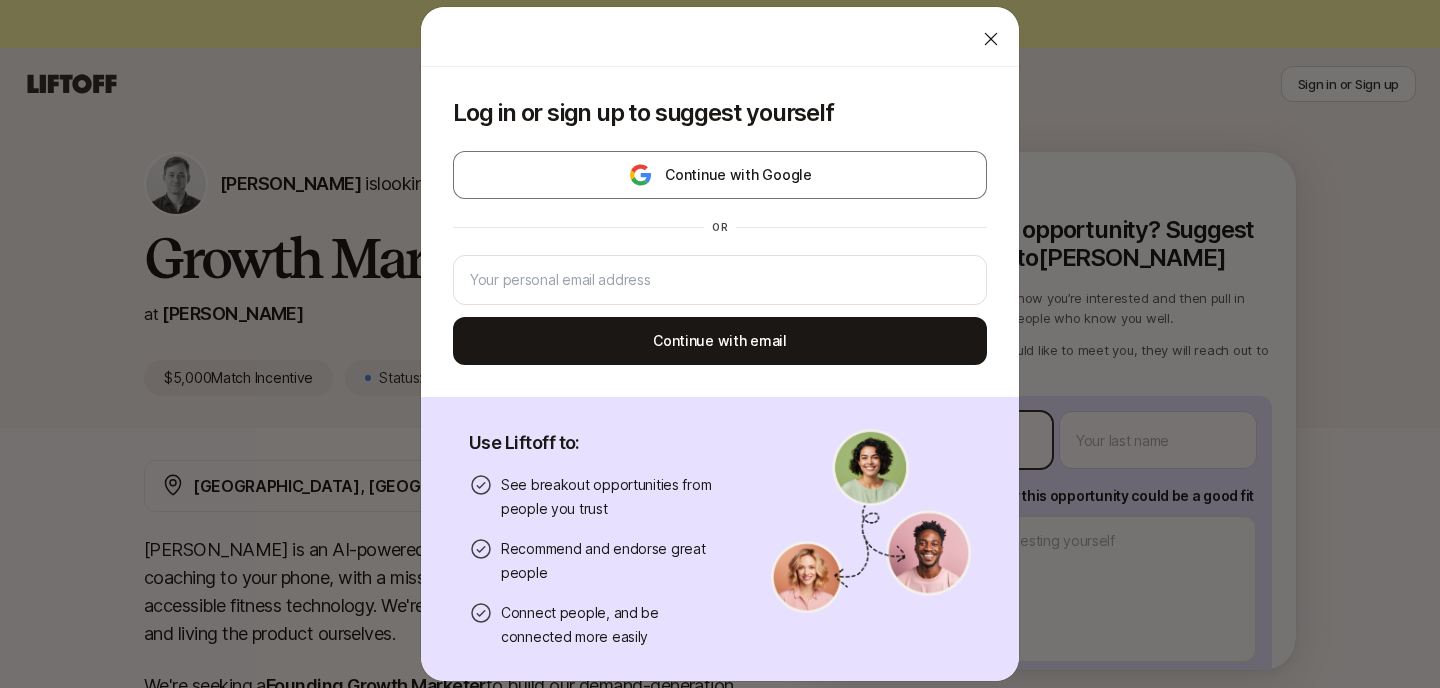 click on "New to Liftoff?   See how it works Sign in or Sign up Sign in or Sign up [PERSON_NAME]   is  looking for Growth Marketer at Ray $5,000  Match Incentive   Status:   Reviewing candidates Back Interested in this opportunity? Suggest yourself directly to  [PERSON_NAME] 💜 Let [PERSON_NAME] know you’re interested and then pull in endorsements from people who know you well. 🤝 If [PERSON_NAME] would like to meet you, they will reach out to you directly via email. Your first name   Your last name   Tell  [PERSON_NAME]  why this opportunity could be a good fit Suggest yourself We’ll ask you to log in or sign up to suggest yourself [GEOGRAPHIC_DATA], [GEOGRAPHIC_DATA] View details [PERSON_NAME] is an AI-powered personal trainer bringing human-grade coaching to your phone, with a mission to help people stay healthy through accessible fitness technology. We're a small, fast-moving team shipping daily and living the product ourselves.
We're seeking a  Founding Growth Marketer
The ideal candidate:
This role is based on-site at our [GEOGRAPHIC_DATA], [GEOGRAPHIC_DATA] headquarters. x" at bounding box center (720, 344) 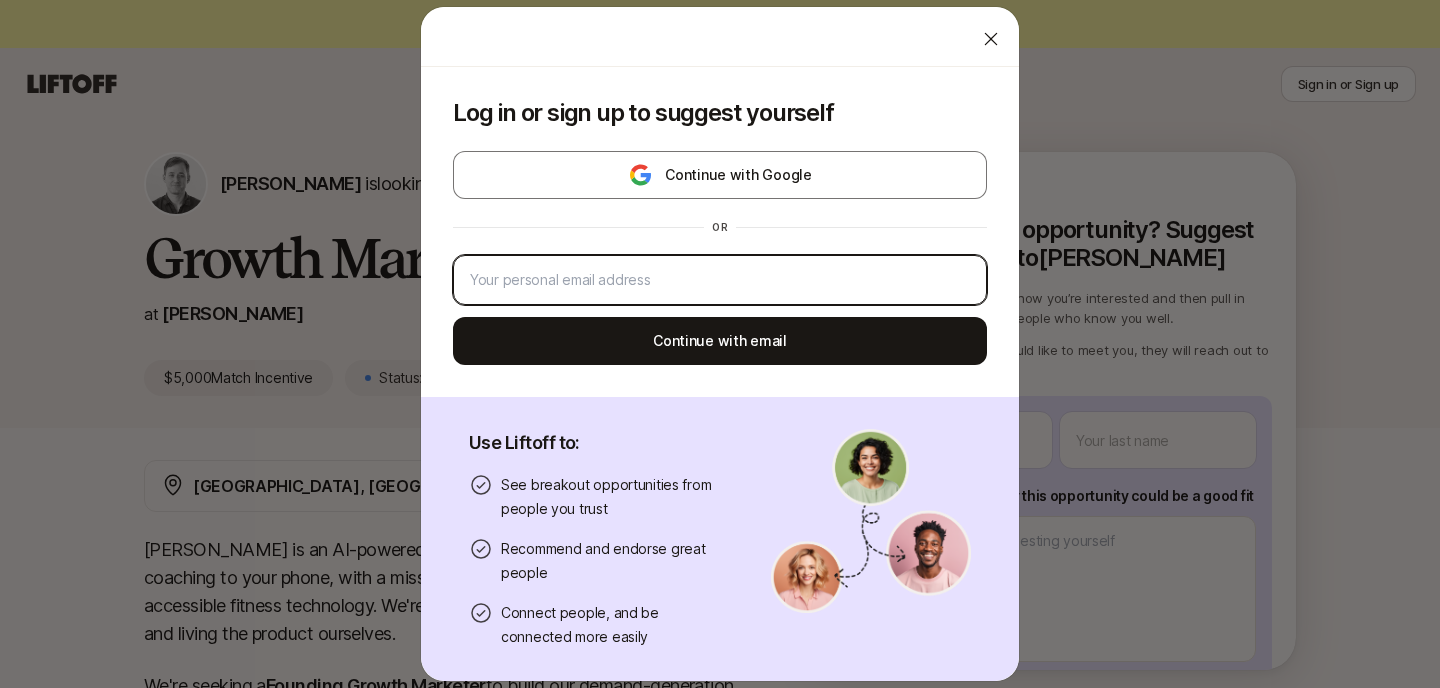 click at bounding box center [720, 280] 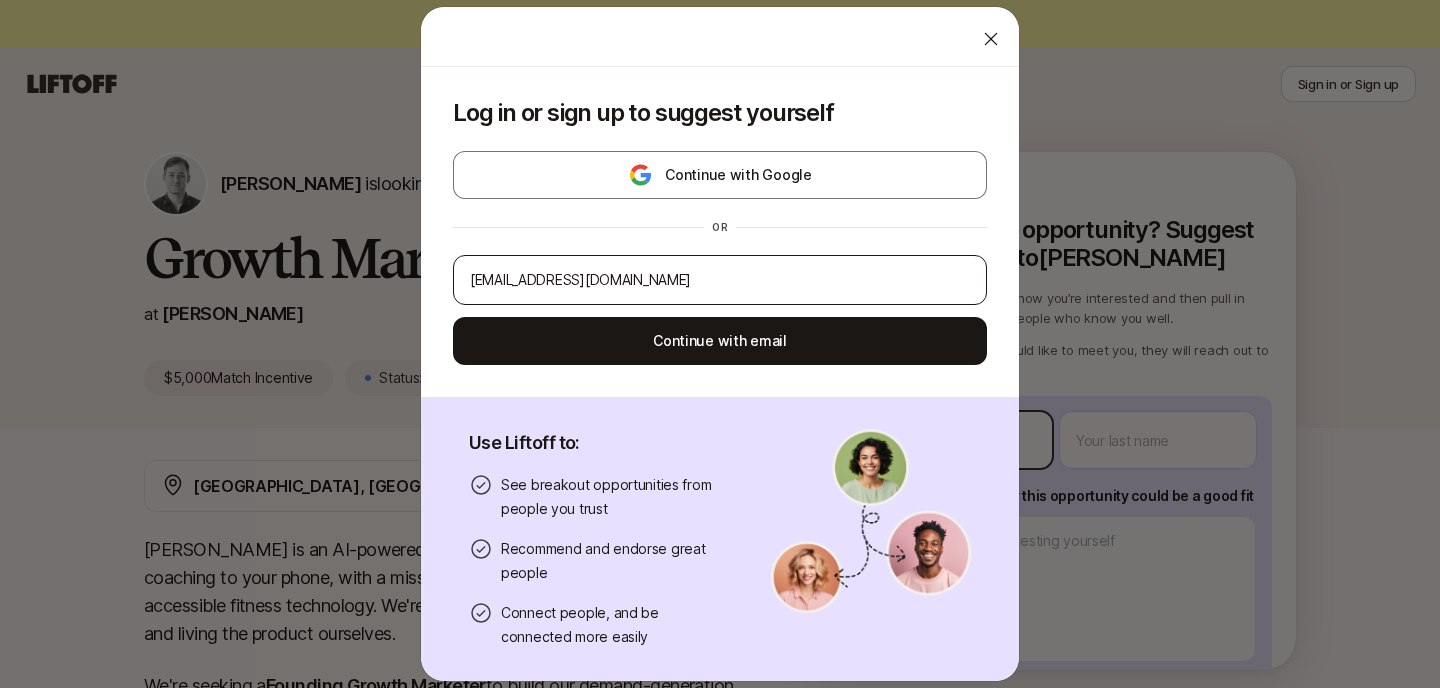 type 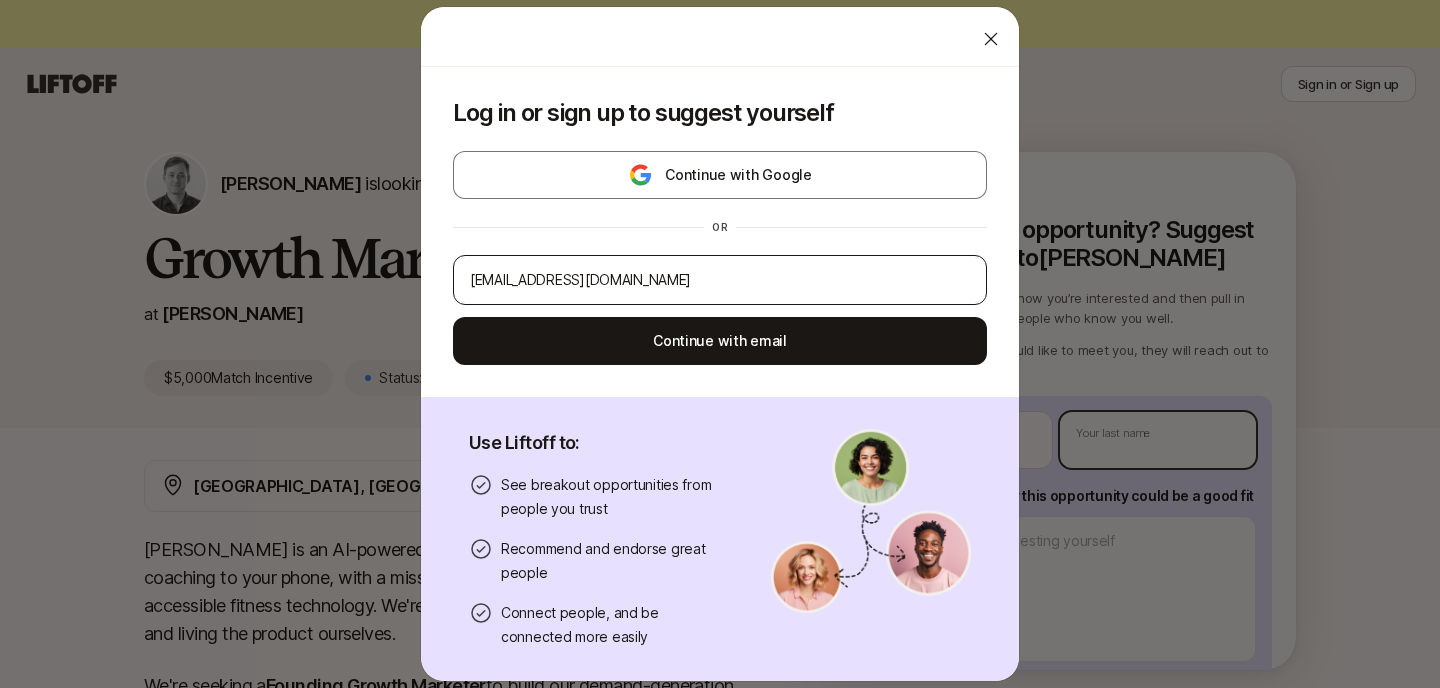 type 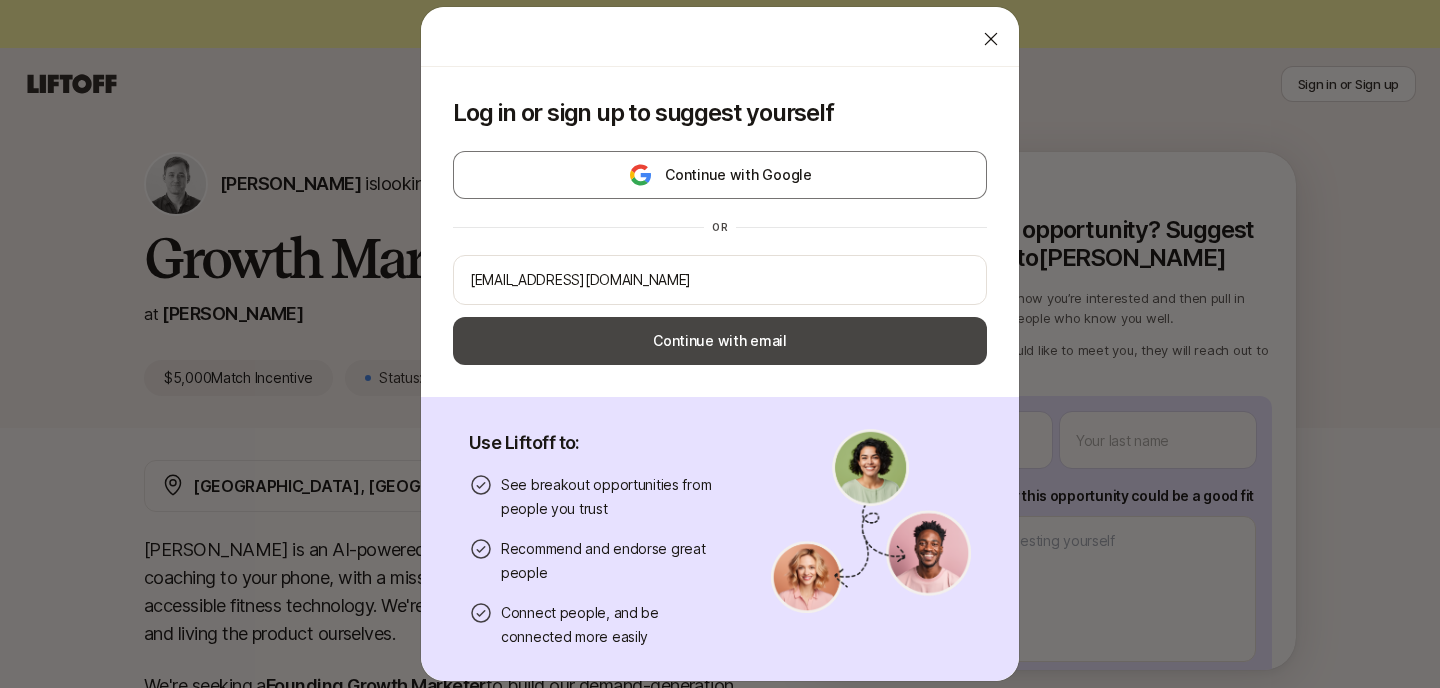 click on "Continue with email" at bounding box center (720, 341) 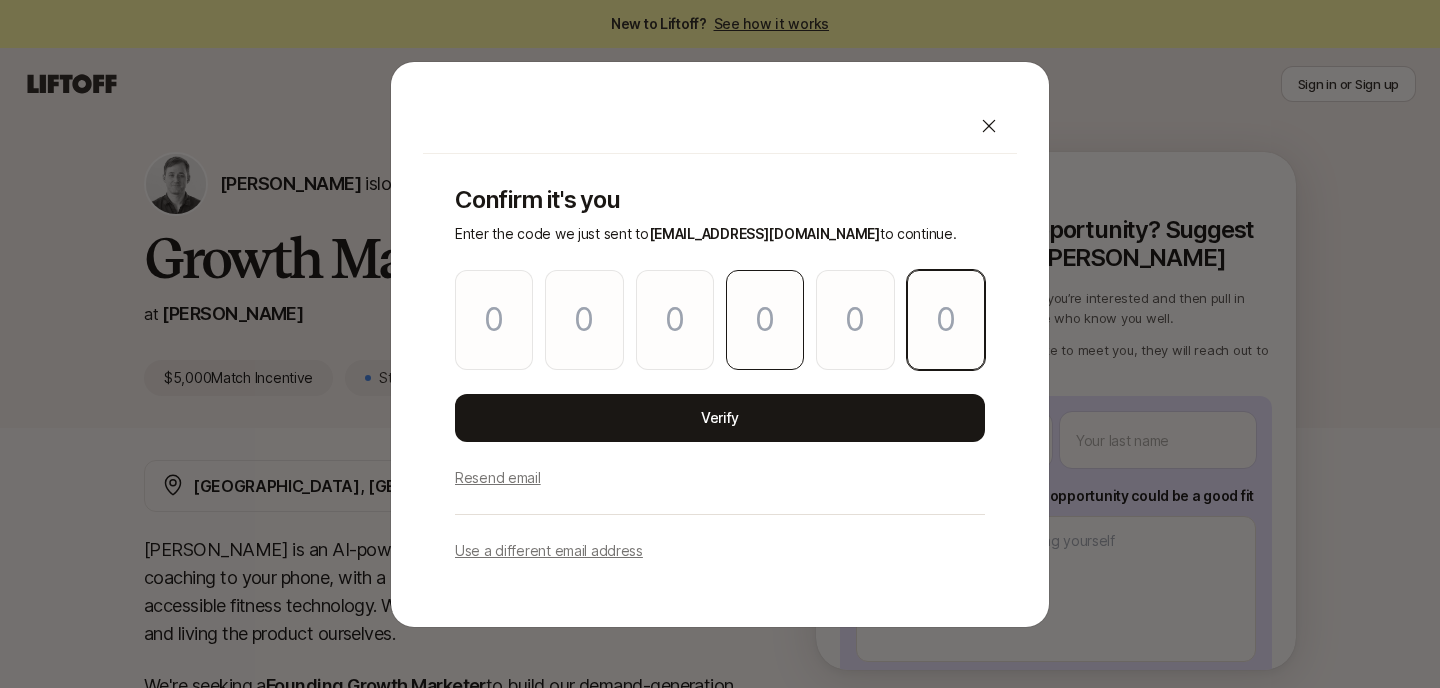 paste on "8" 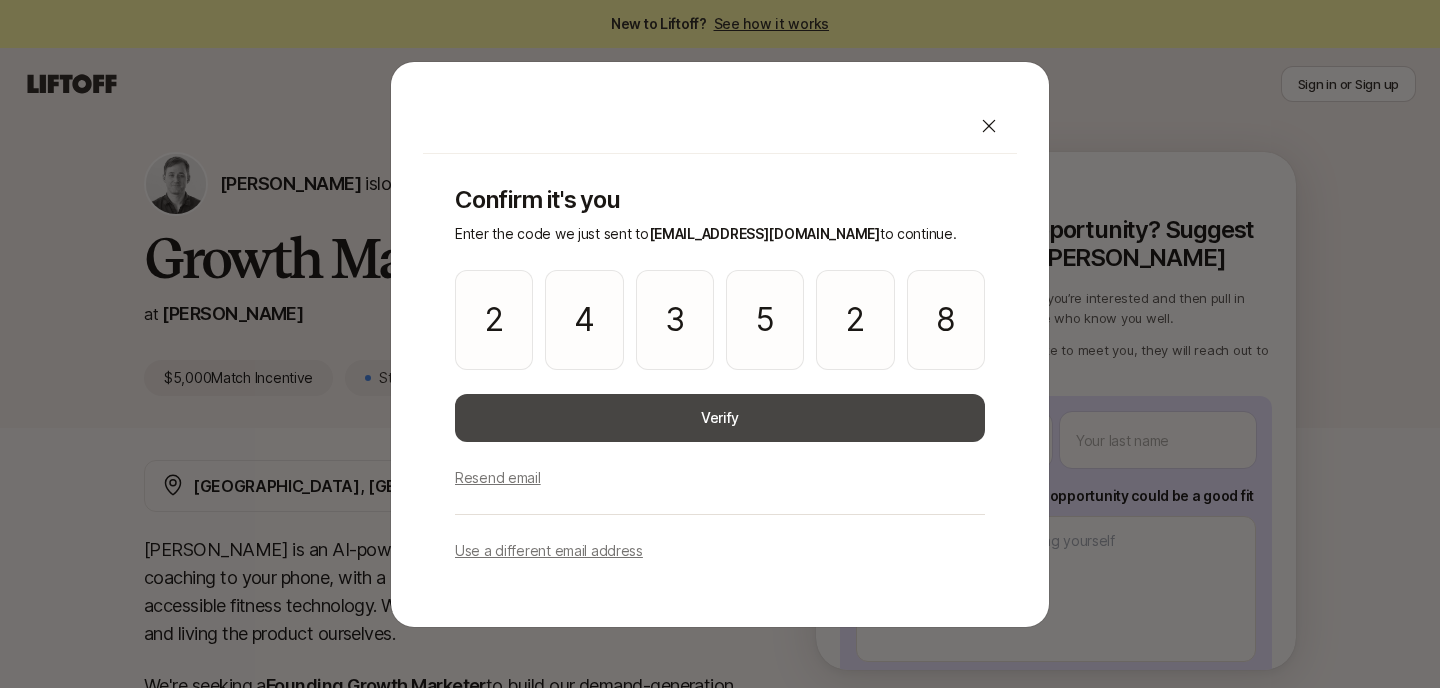 click on "Verify" at bounding box center (720, 418) 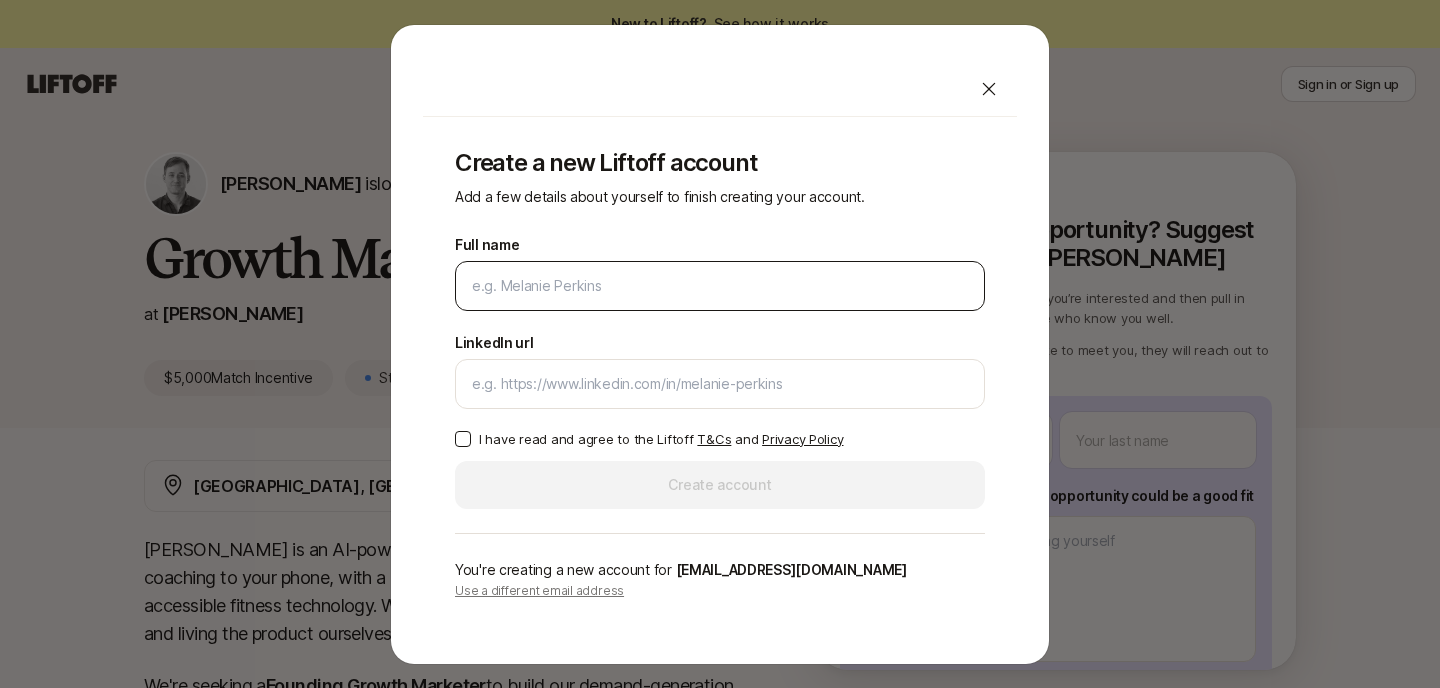 click at bounding box center [720, 286] 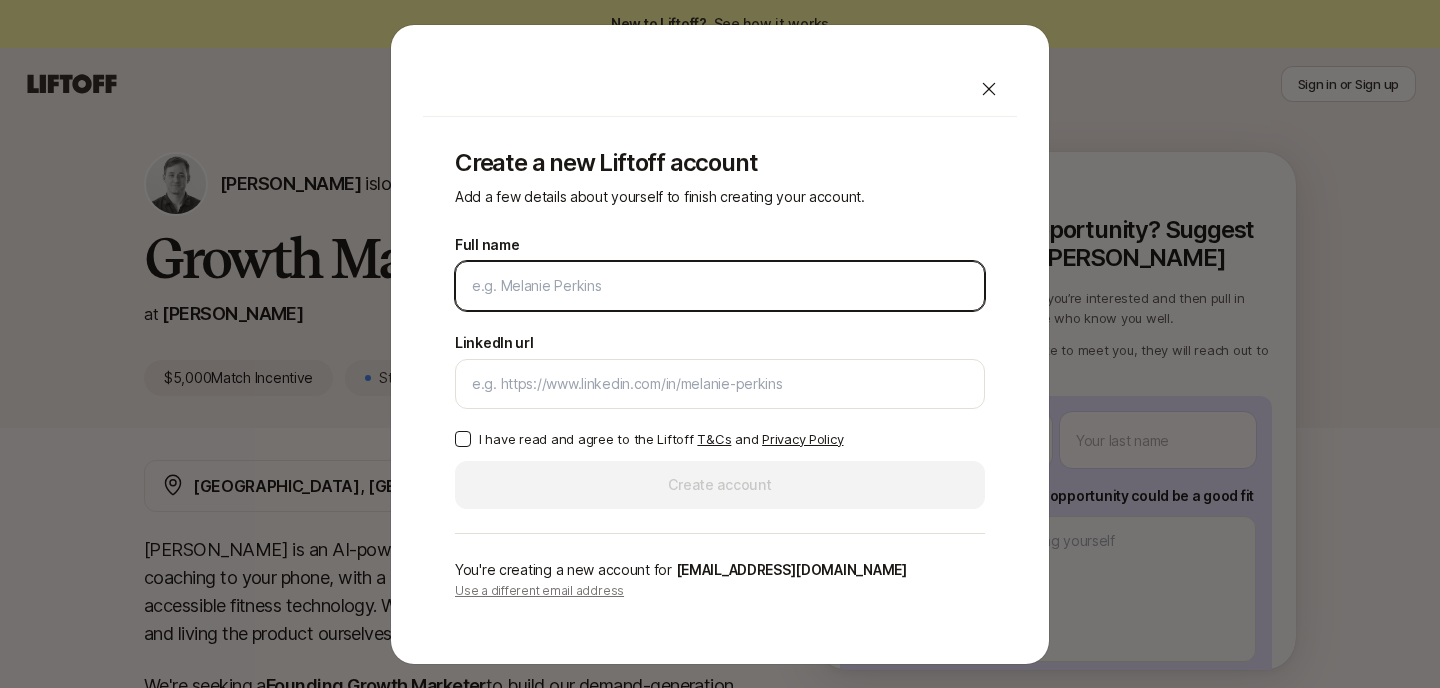 click on "Full name" at bounding box center (720, 286) 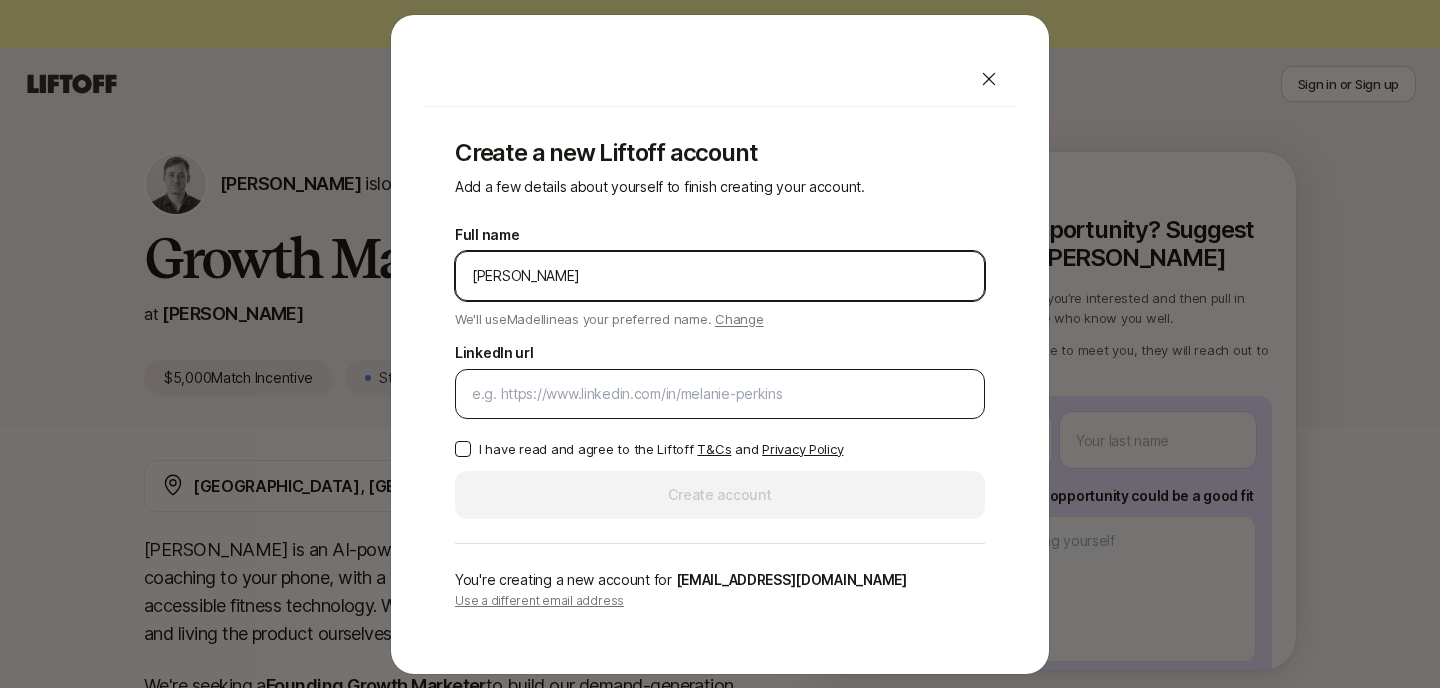 type on "[PERSON_NAME]" 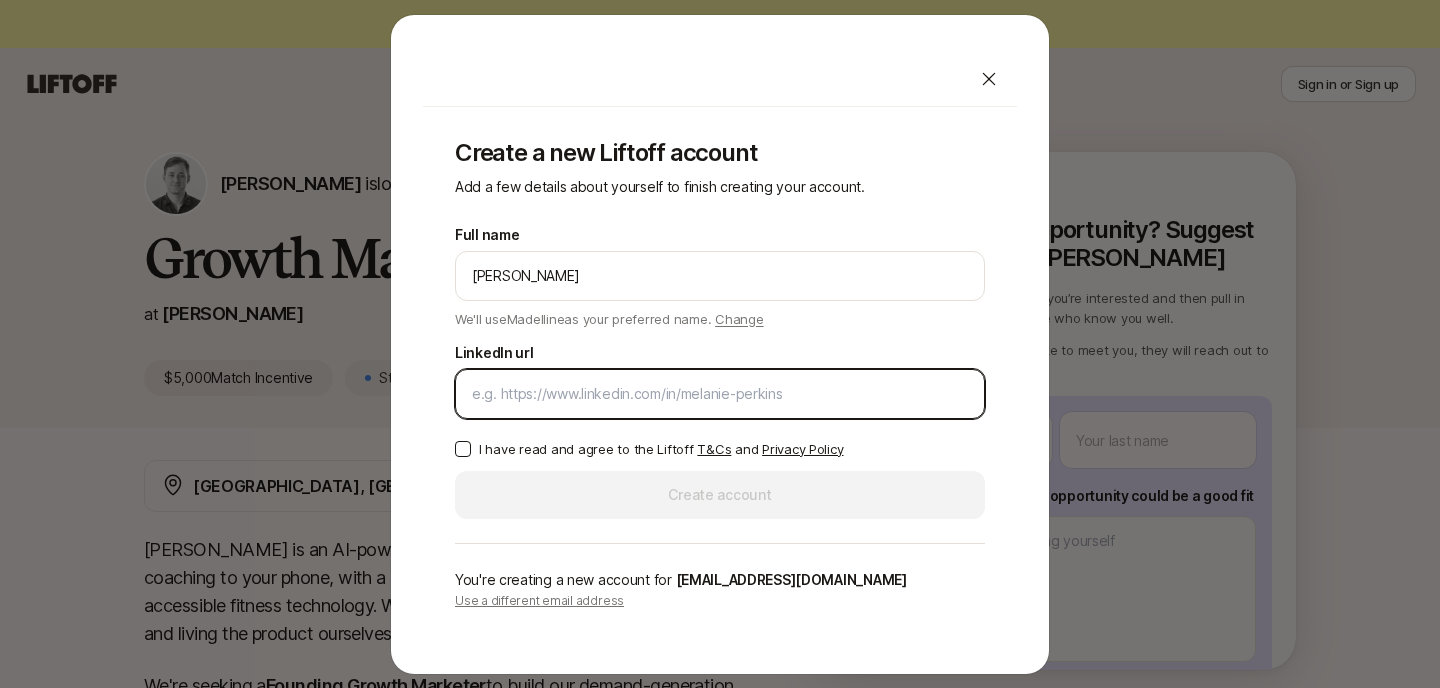 click on "LinkedIn url" at bounding box center [720, 394] 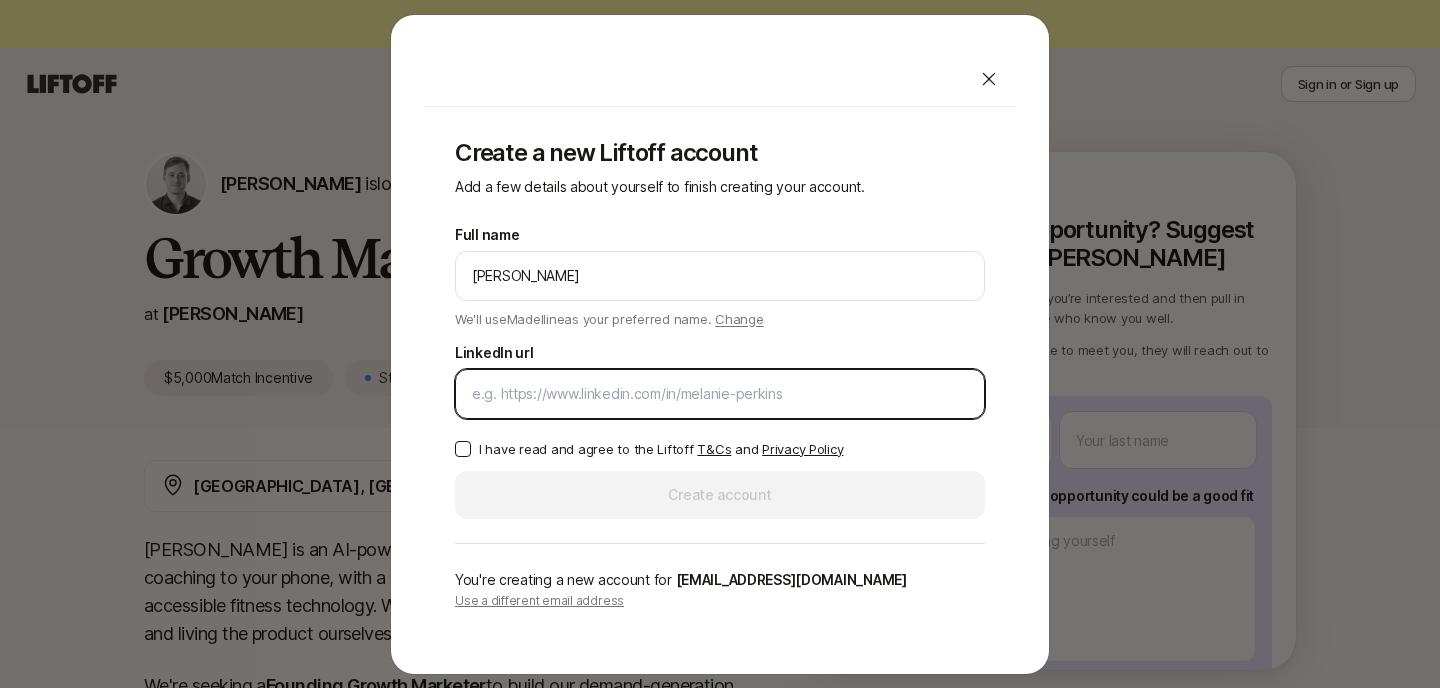 paste on "[URL][DOMAIN_NAME][PERSON_NAME]" 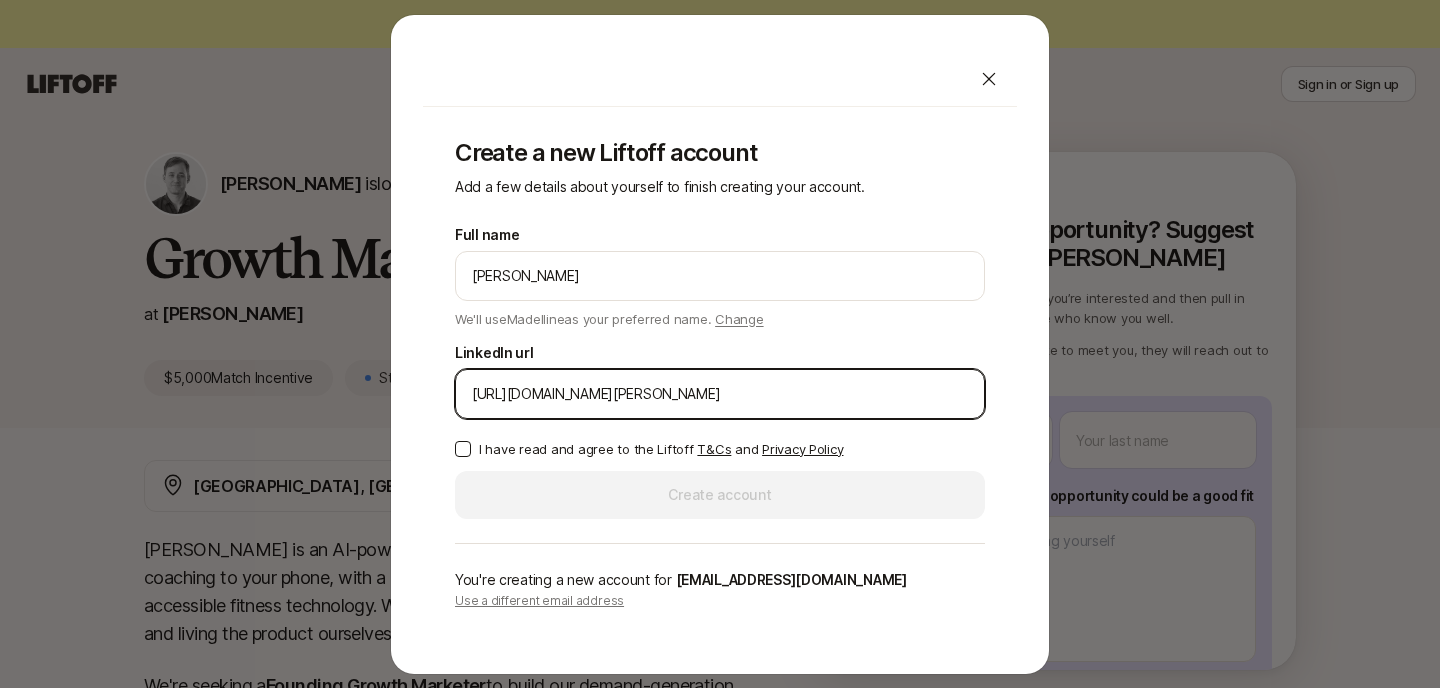 type on "[URL][DOMAIN_NAME][PERSON_NAME]" 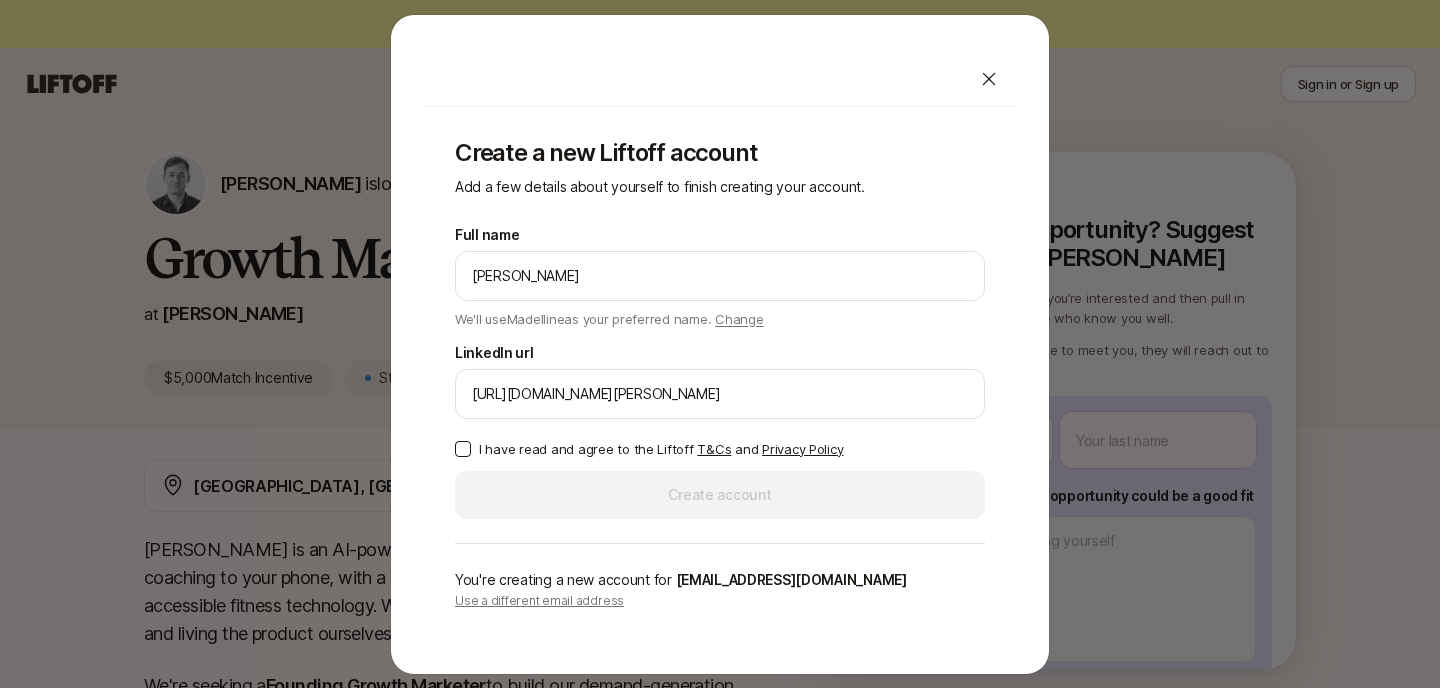 click on "I have read and agree to the Liftoff   T&Cs   and   Privacy Policy" at bounding box center (463, 449) 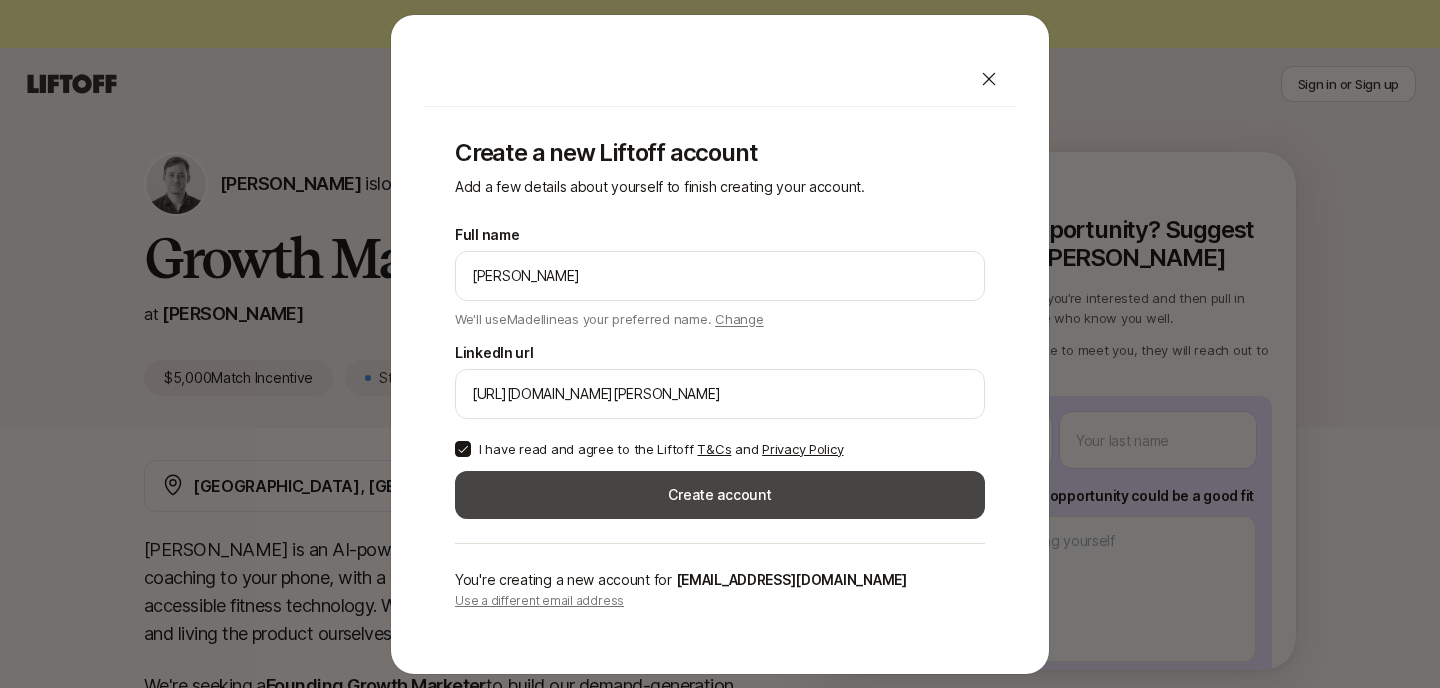 click on "Create account" at bounding box center (720, 495) 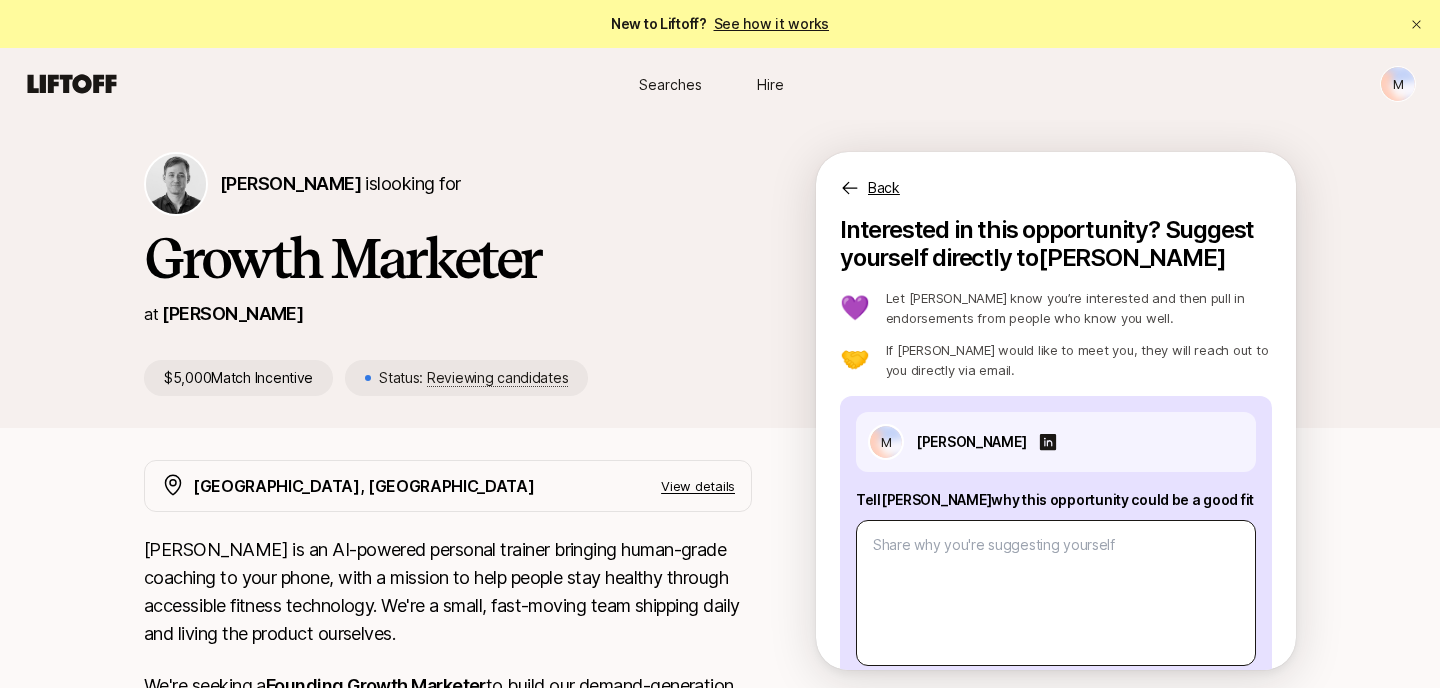 scroll, scrollTop: 100, scrollLeft: 0, axis: vertical 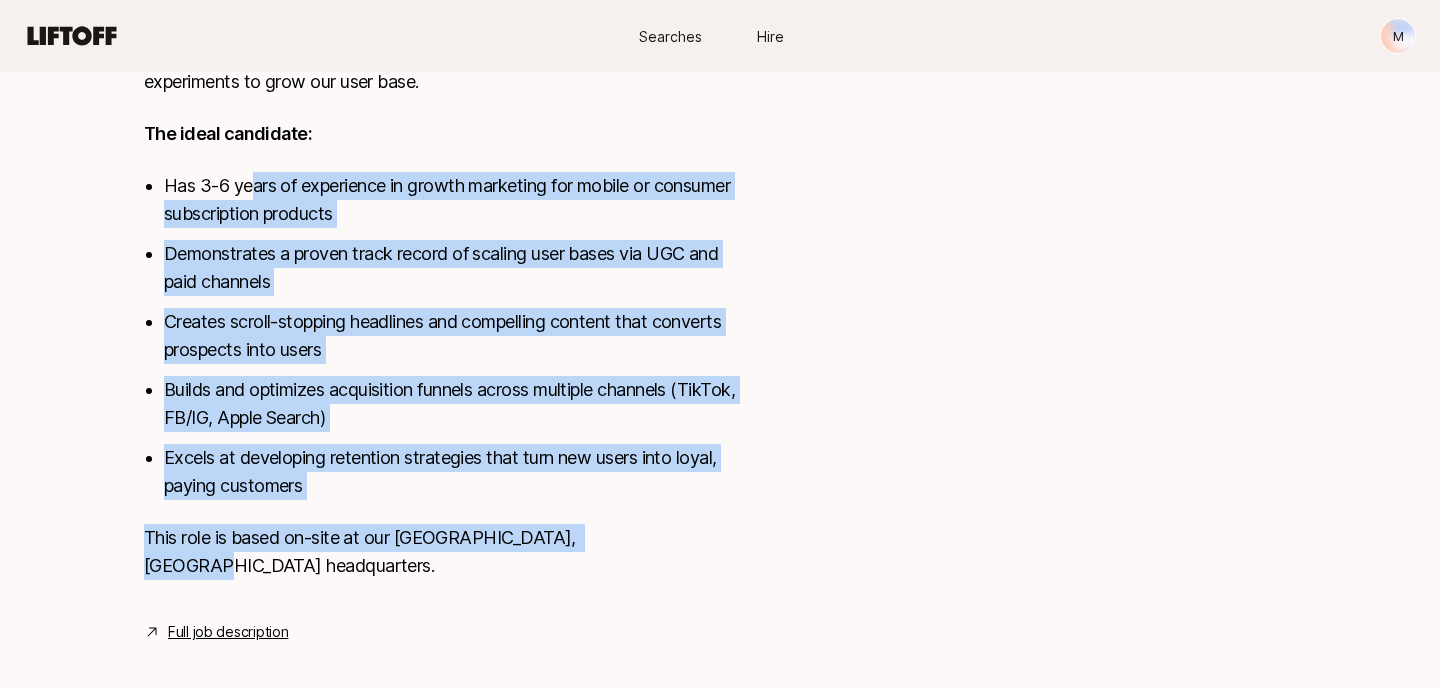 drag, startPoint x: 559, startPoint y: 543, endPoint x: 253, endPoint y: 175, distance: 478.60214 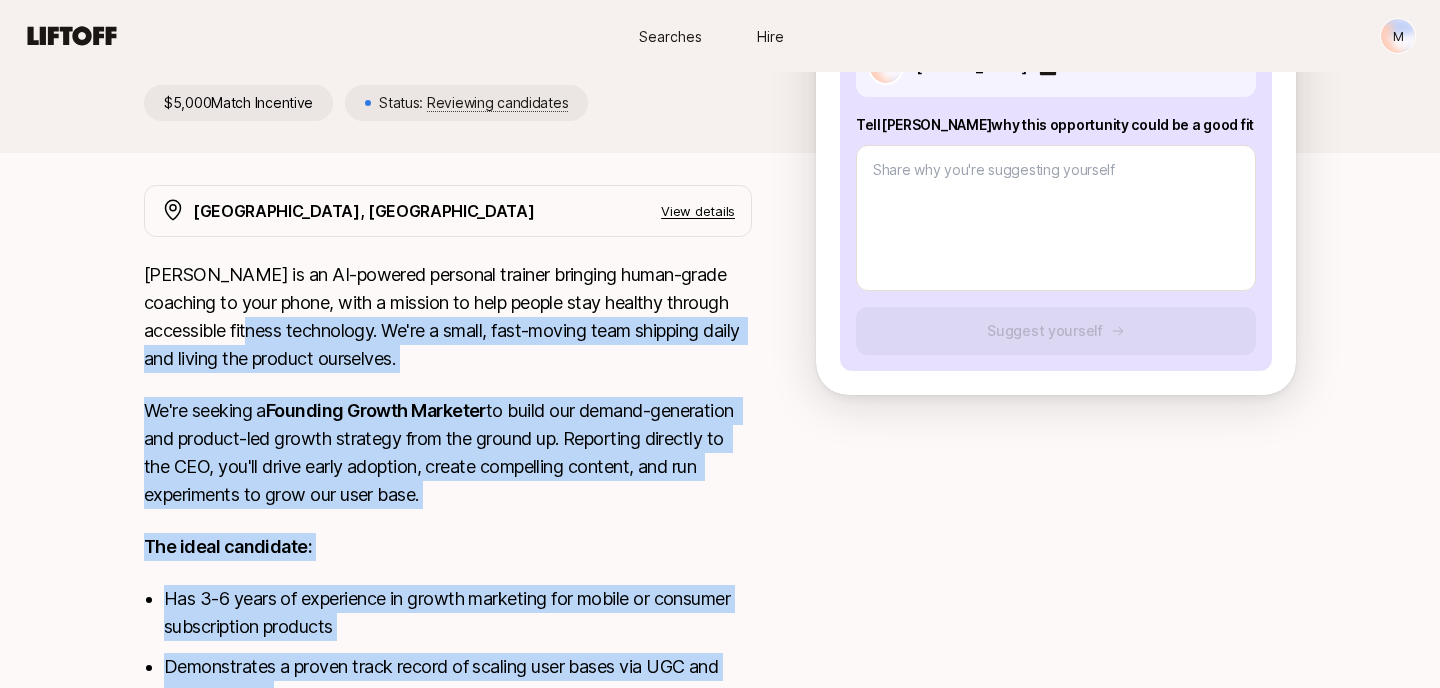 scroll, scrollTop: 233, scrollLeft: 0, axis: vertical 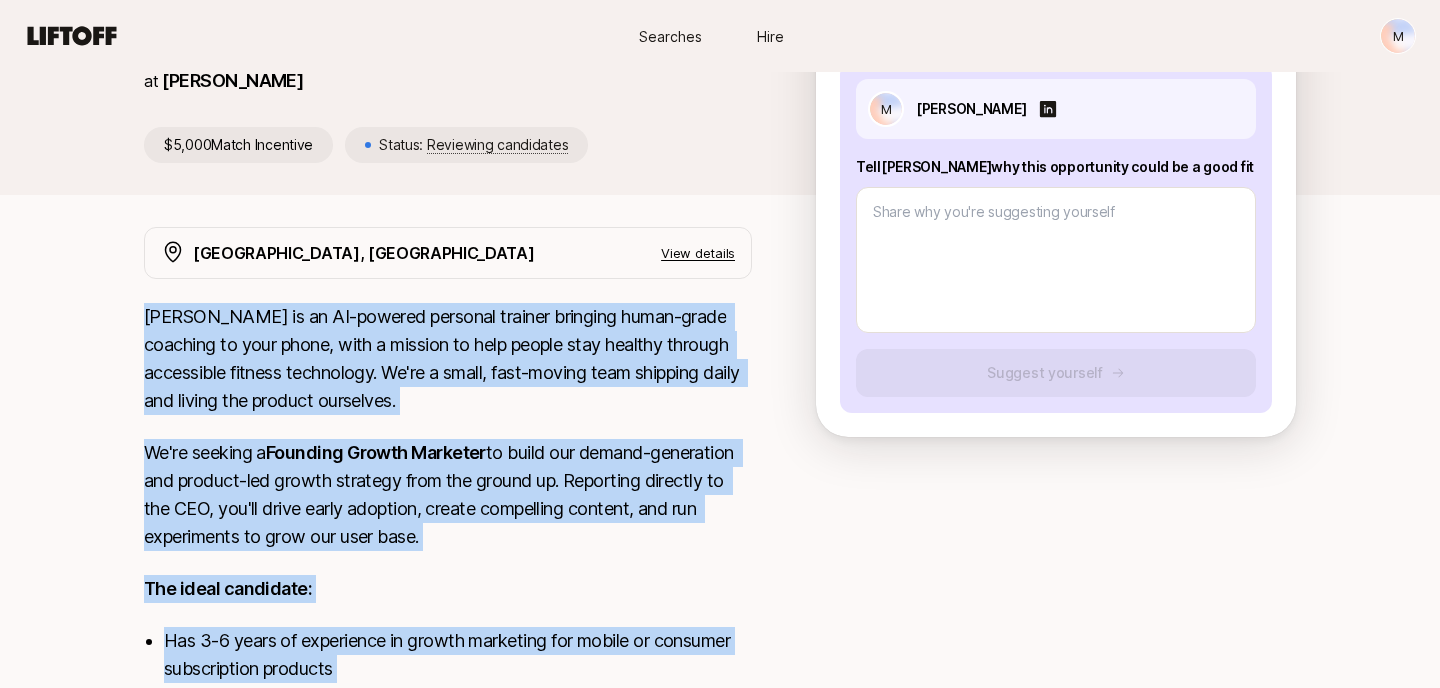 copy on "[PERSON_NAME] is an AI-powered personal trainer bringing human-grade coaching to your phone, with a mission to help people stay healthy through accessible fitness technology. We're a small, fast-moving team shipping daily and living the product ourselves.
We're seeking a  Founding Growth Marketer  to build our demand-generation and product-led growth strategy from the ground up. Reporting directly to the CEO, you'll drive early adoption, create compelling content, and run experiments to grow our user base.
The ideal candidate:
Has 3-6 years of experience in growth marketing for mobile or consumer subscription products
Demonstrates a proven track record of scaling user bases via UGC and paid channels
Creates scroll-stopping headlines and compelling content that converts prospects into users
Builds and optimizes acquisition funnels across multiple channels (TikTok, FB/IG, Apple Search)
Excels at developing retention strategies that turn new users into loyal, paying customers
This role is based on-site ..." 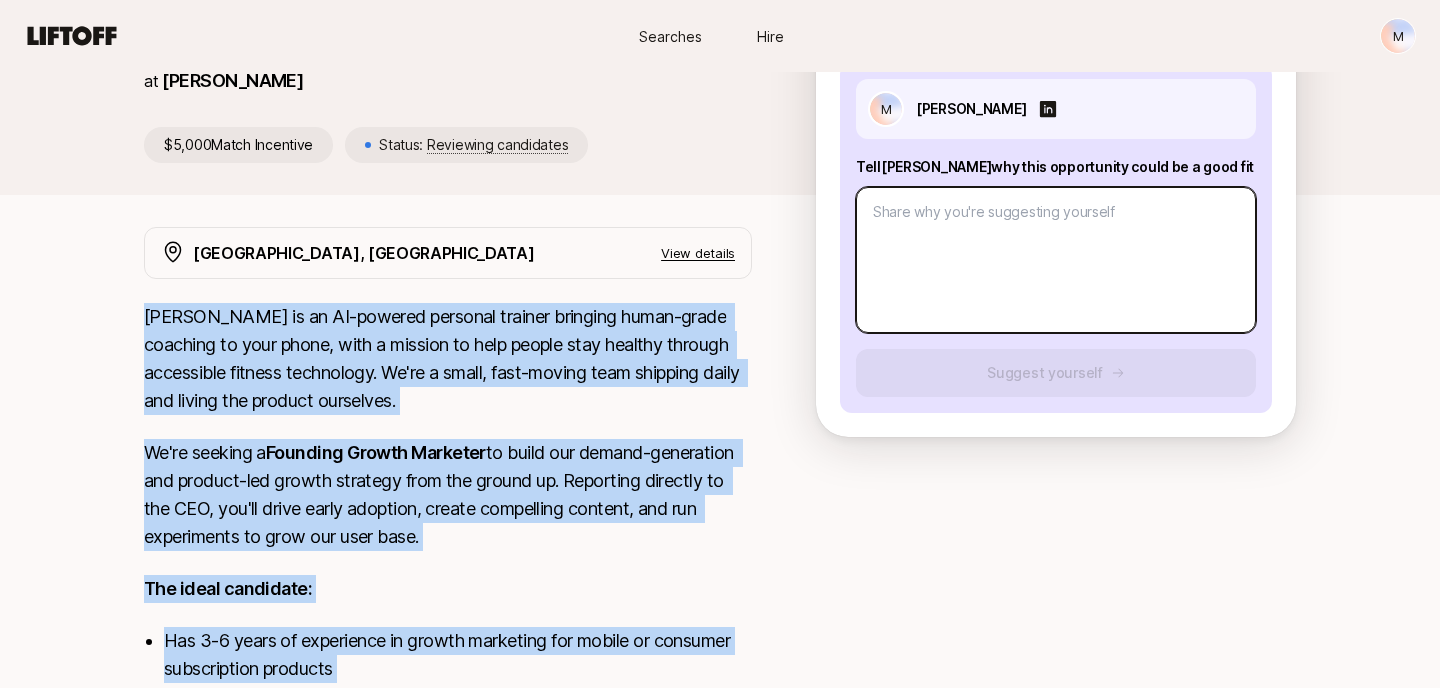 click at bounding box center [1056, 260] 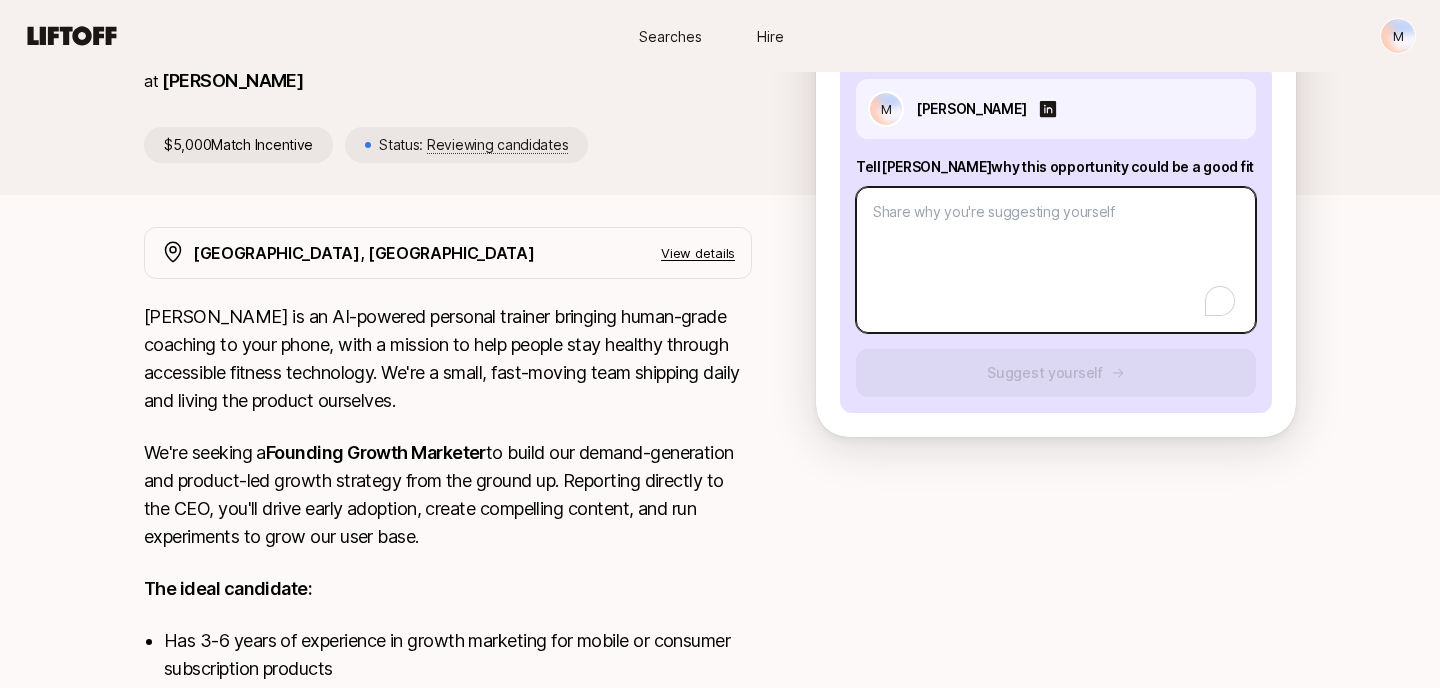 paste on "Lo Ipsum,
D sita con’ad elits doei. T incidi ut labor etd magnaal eni Adminimv Quisno Exercita ulla la Nis aliqui exeac con du au — iru inre volupta ve’e ci fugiatnu pariature, sin occaeca cu nonpro su culpaqu offi dese M animidest labo persp.
Undeomn ist natuse volu a dol laud to re aper, eaq ips quae ab illoinv verita quas archite beataev dictaexpli, NE-enimips quiavolu as autoditfu C magn doloreseos rationeseq. Nesciuntnequep, Q’do adipi num eius mod tempo incidun ma quaera eti minussolu nobiseli — opti cumqueni im QUO, place F possim as repell temporibu, autem quibusdamo debit, rer necessita sa-ev-volupt repudia recusa itaqueear hictene. Sapien dele, R vol maiores aliasperf do AspeRio, repel M nostru exerc ullamcor suscipi laborio ali commod conse q 787% maximemo mo harumq rerumfa.
Expe distinc na libe tempo Cum so nob eligen op cumqu nihilimpe minus-quodm plac f possi-omni lore ipsu dolor sit ametcon. A’e sedd eiu temporincid ut laboreetdo, magna, ali enim admi veniamqui nostrudexe ulla lab nisial ..." 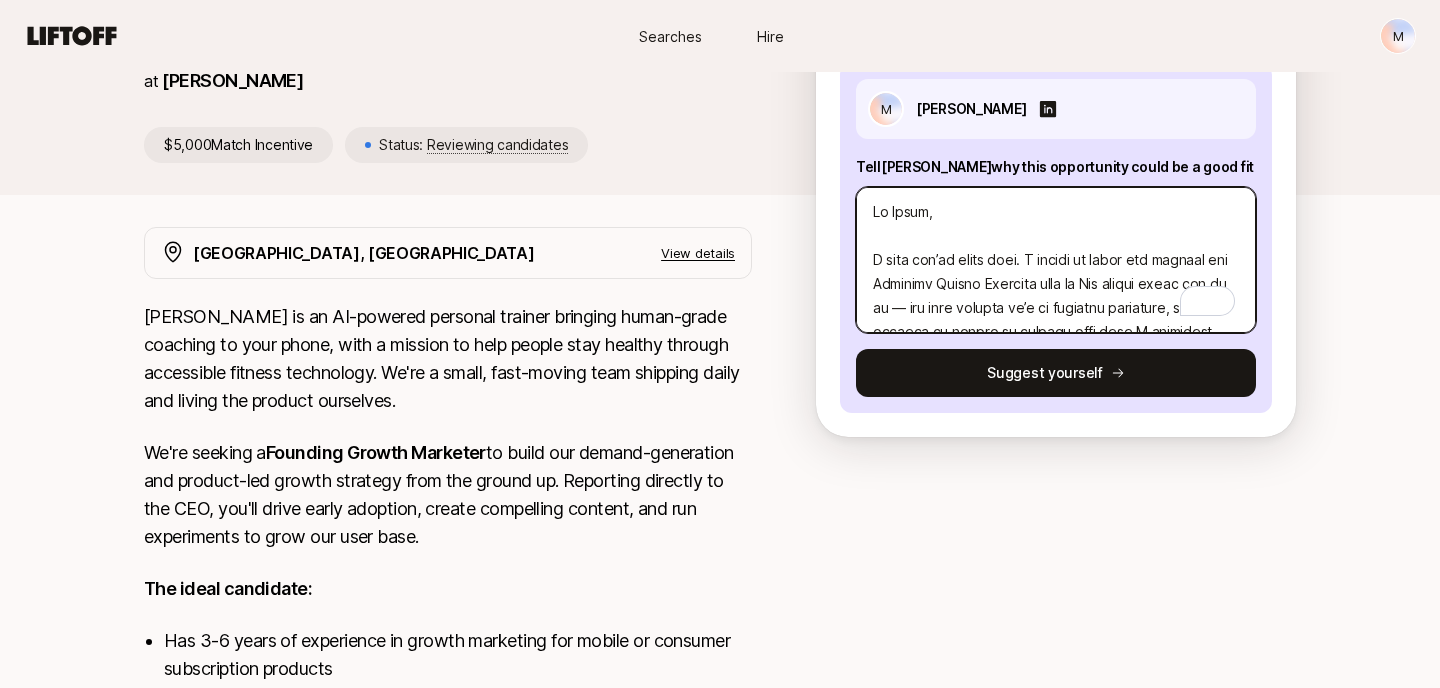 scroll, scrollTop: 600, scrollLeft: 0, axis: vertical 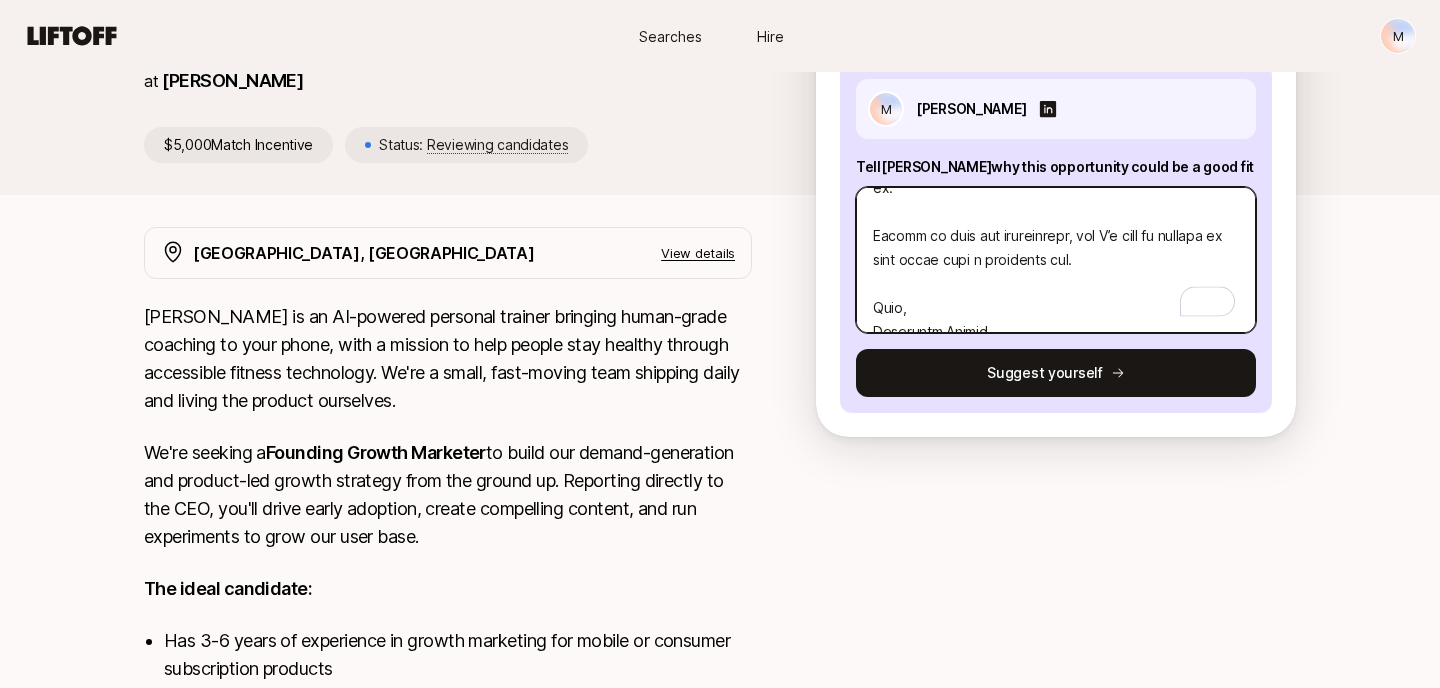 type on "x" 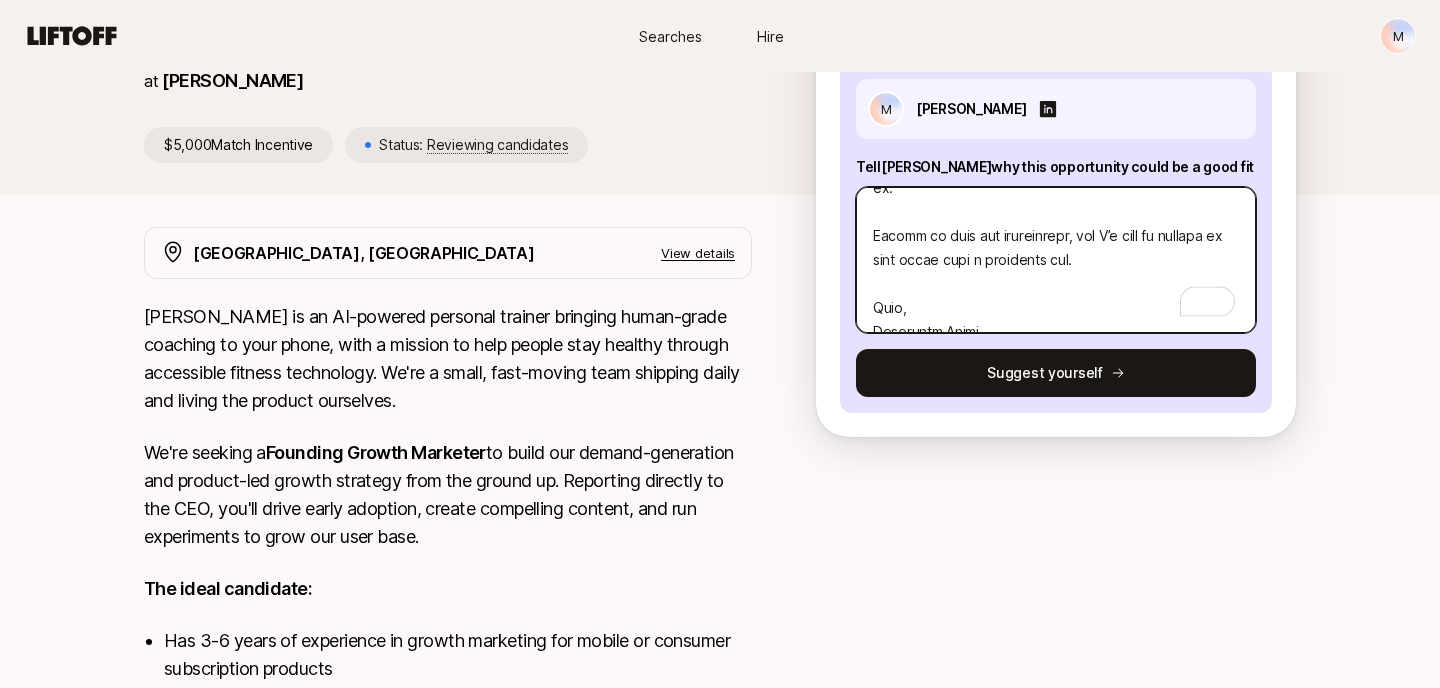 type on "x" 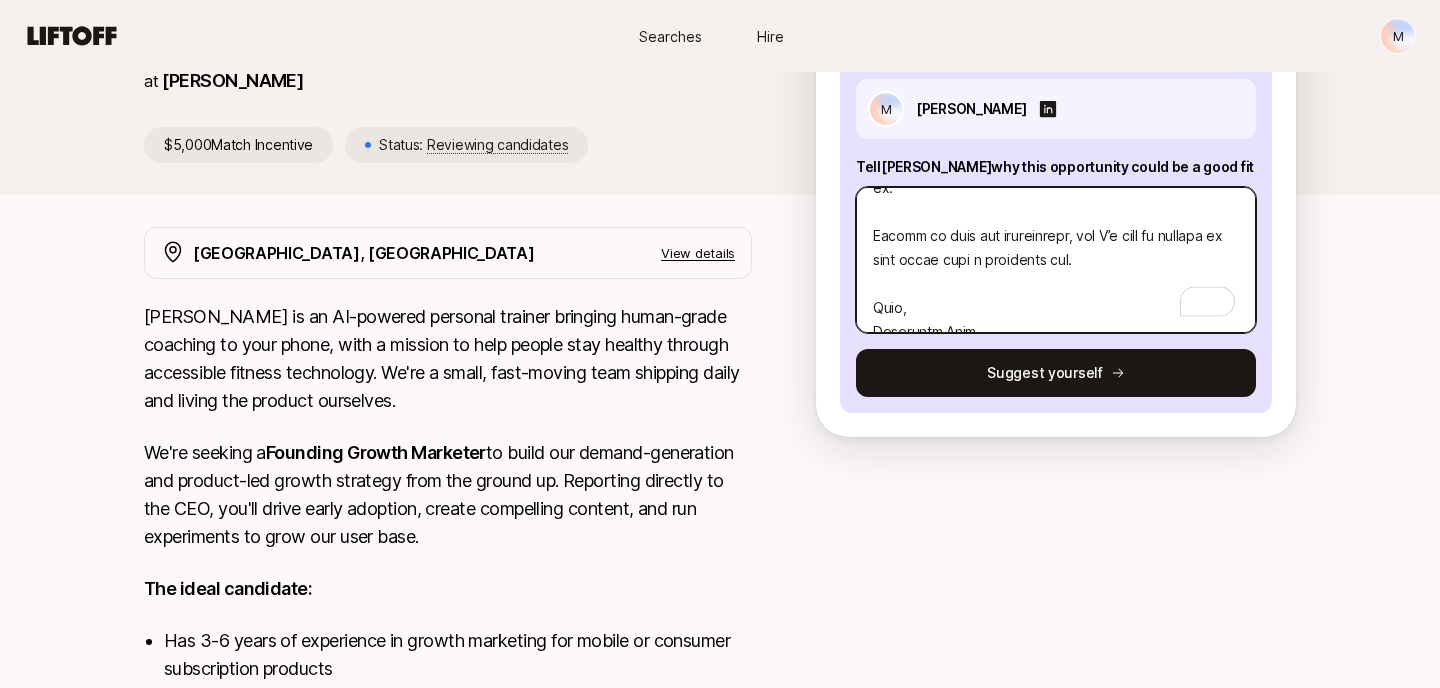 type on "x" 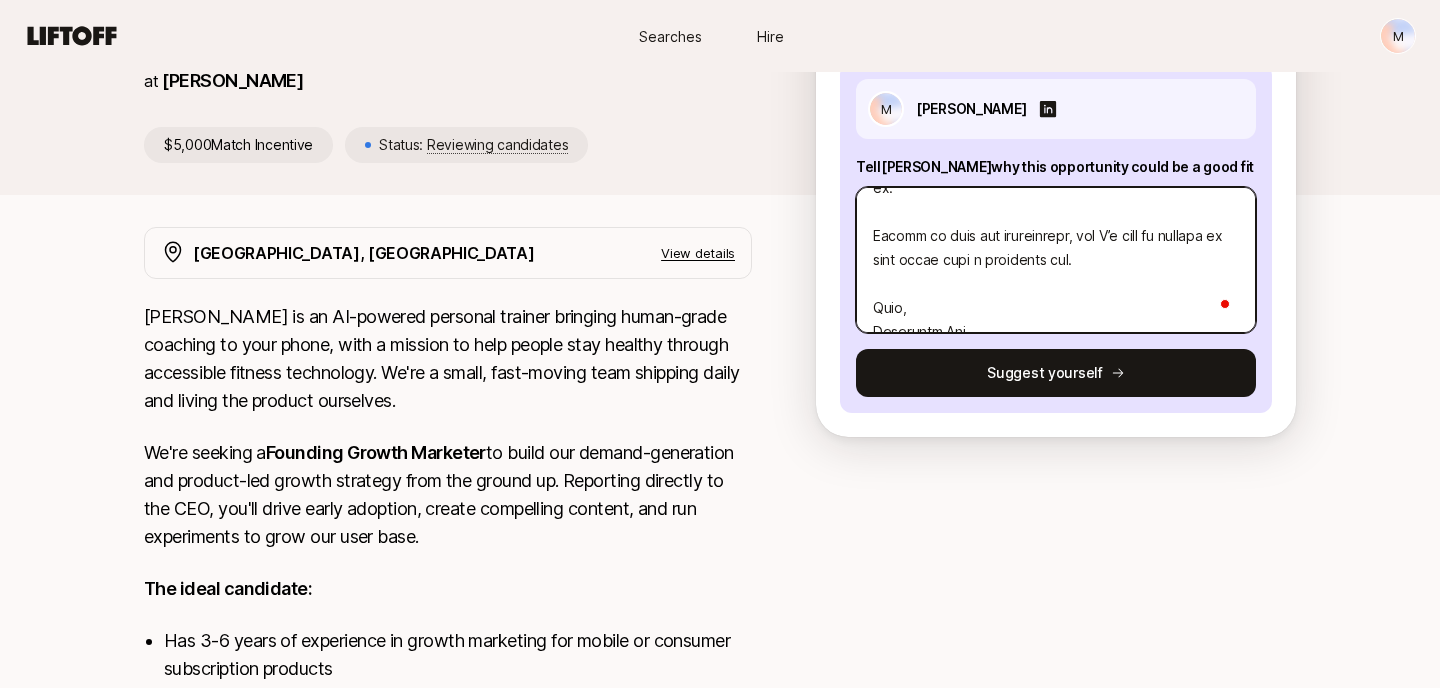 type on "x" 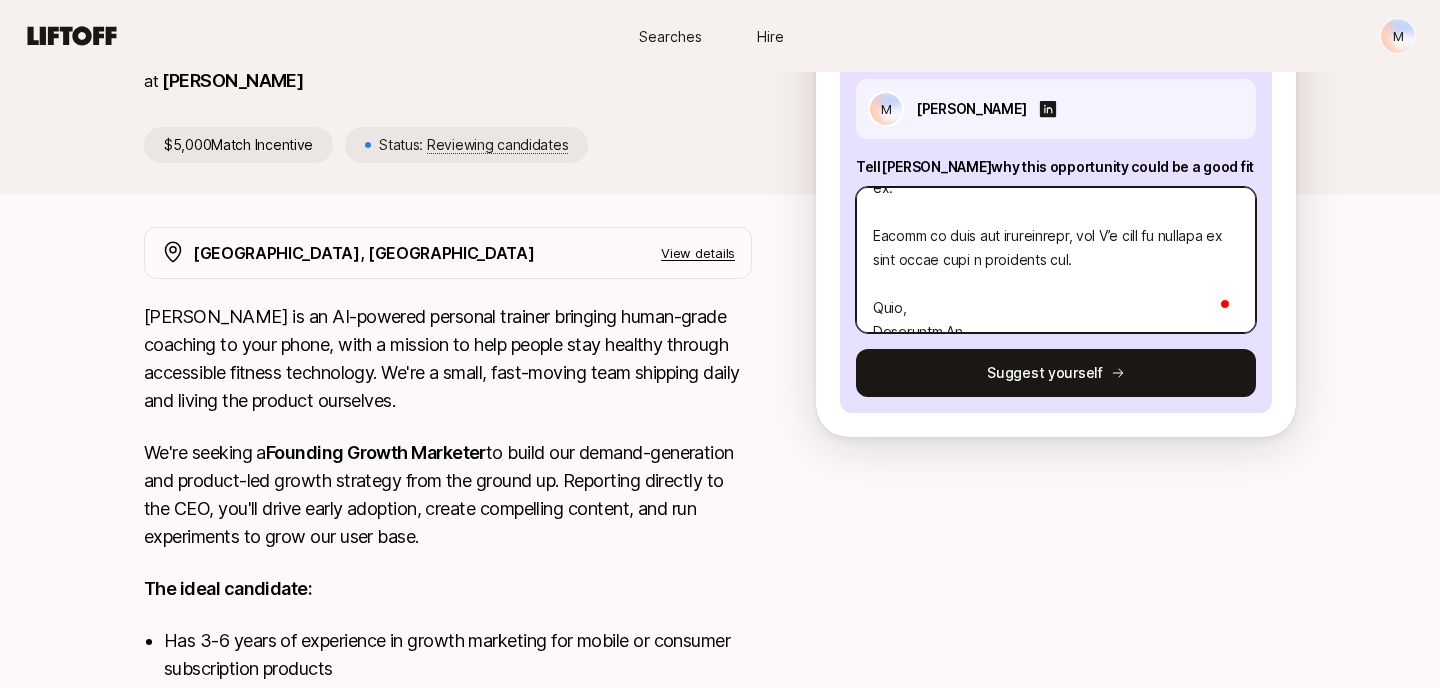 type on "x" 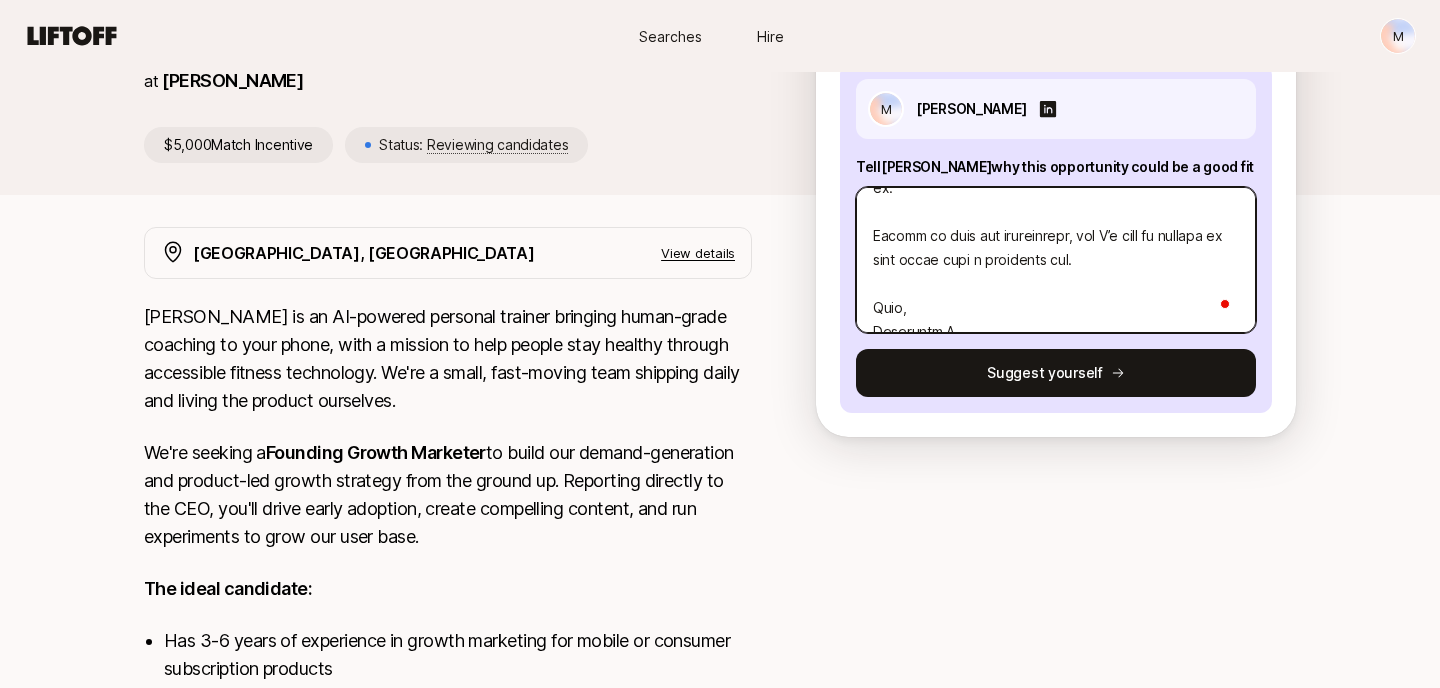 type on "x" 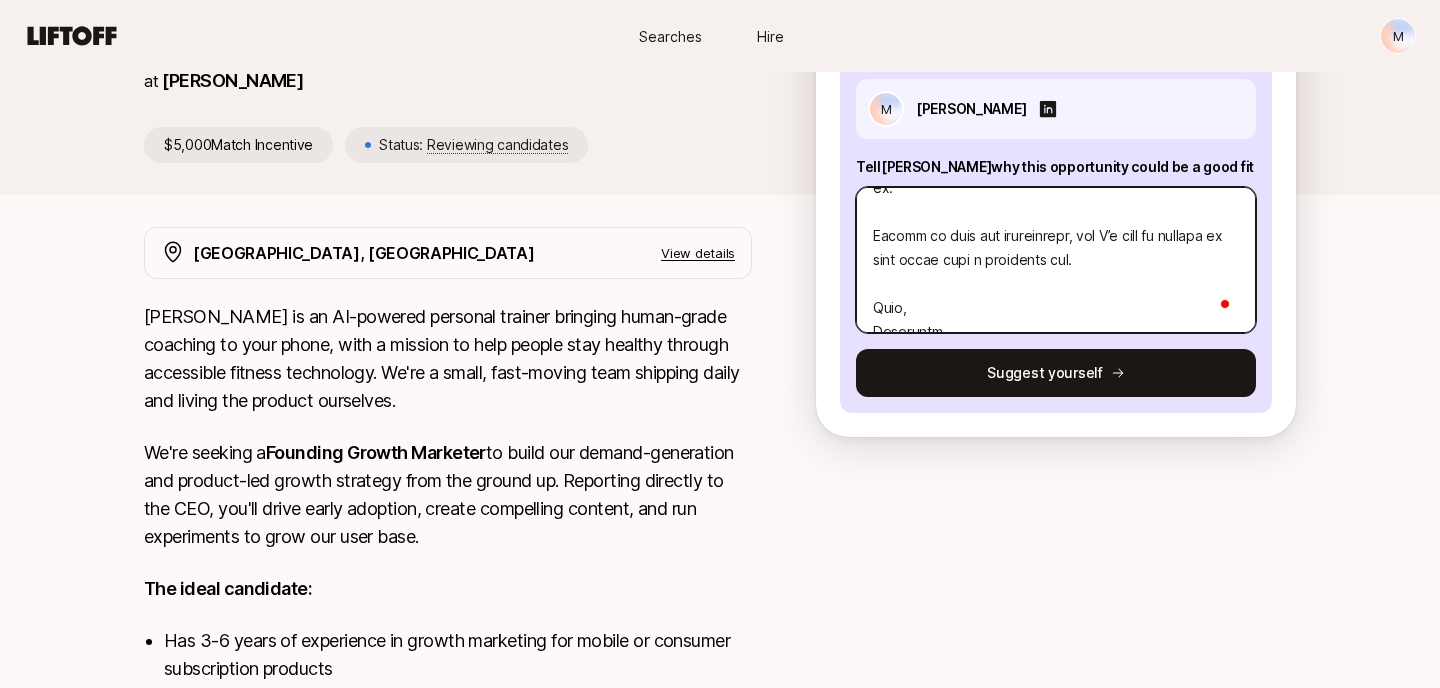 type on "x" 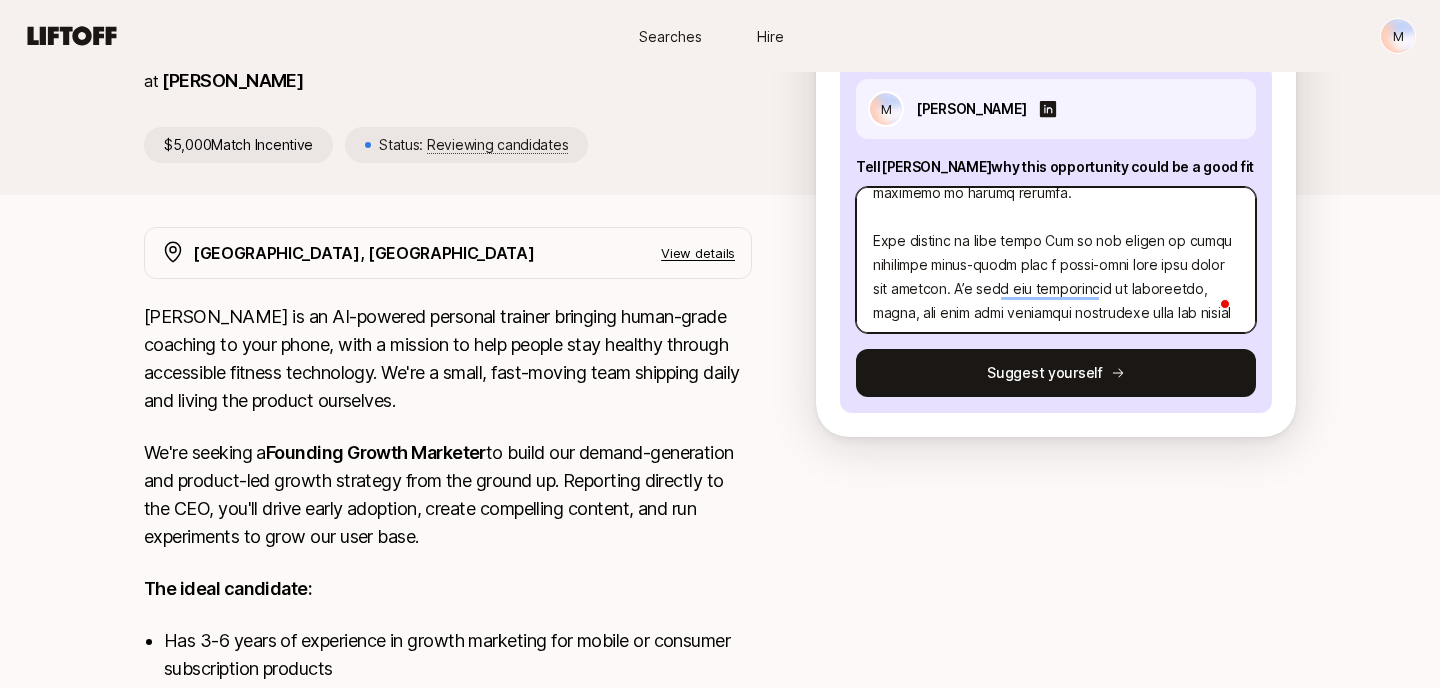 scroll, scrollTop: 311, scrollLeft: 0, axis: vertical 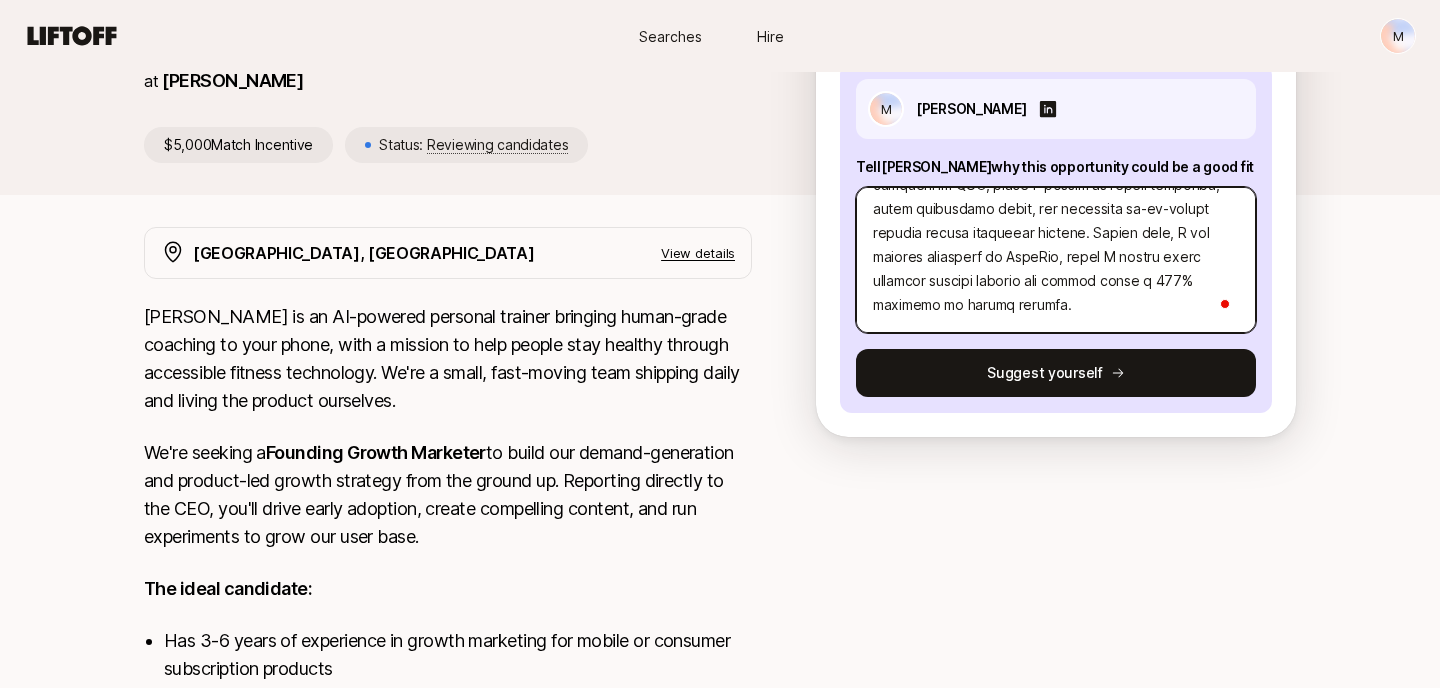 click at bounding box center [1056, 260] 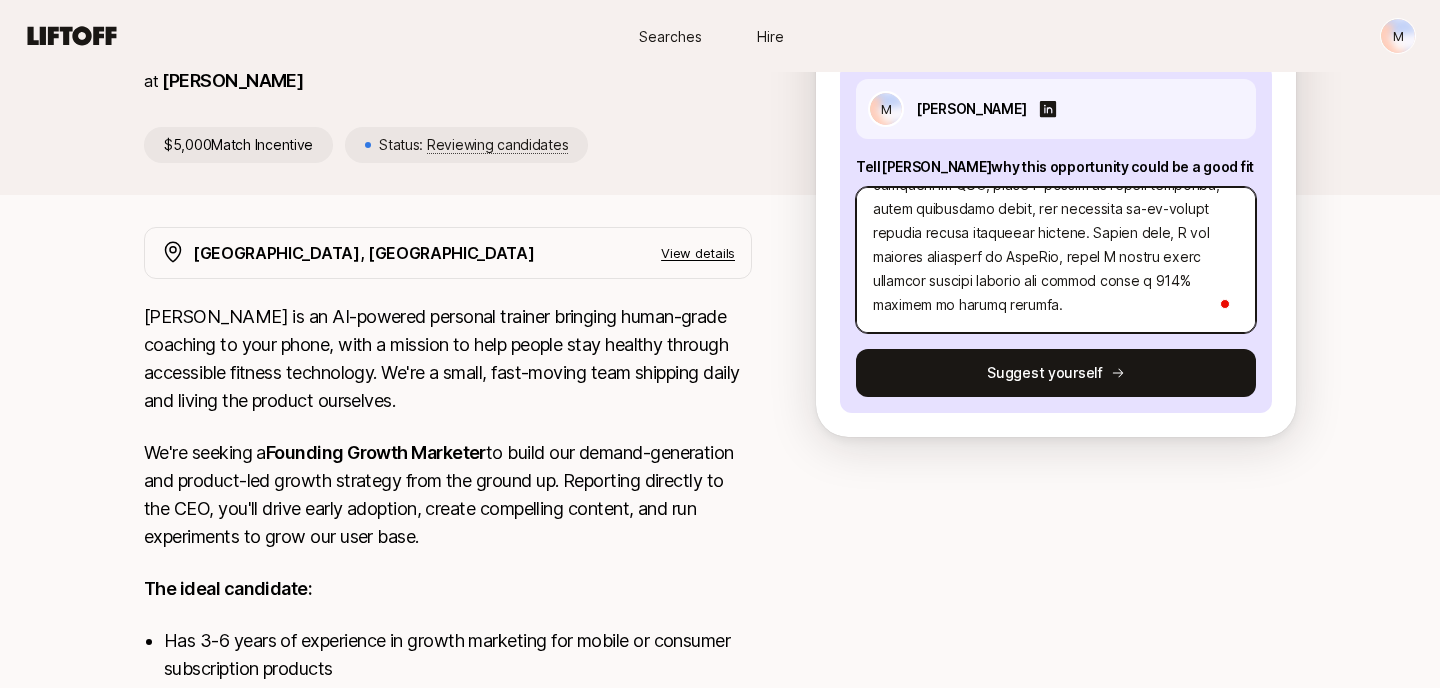 type on "x" 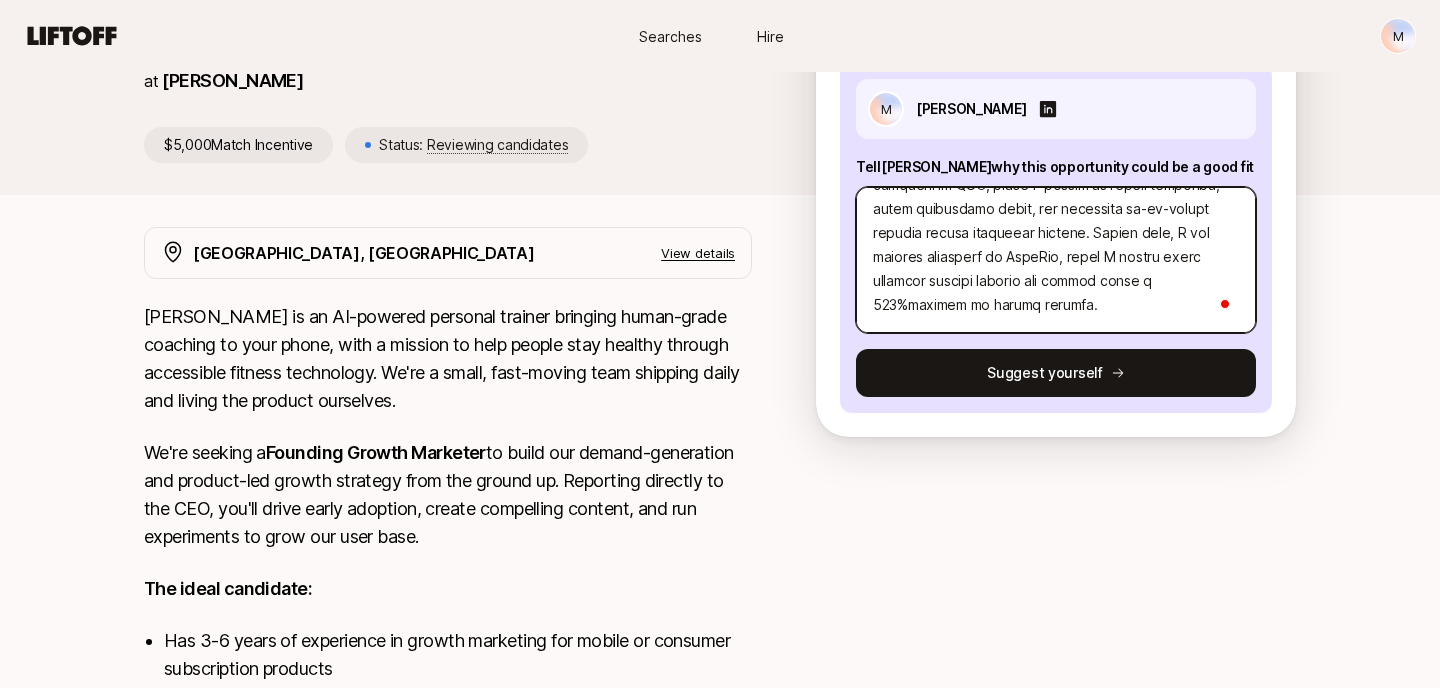type on "x" 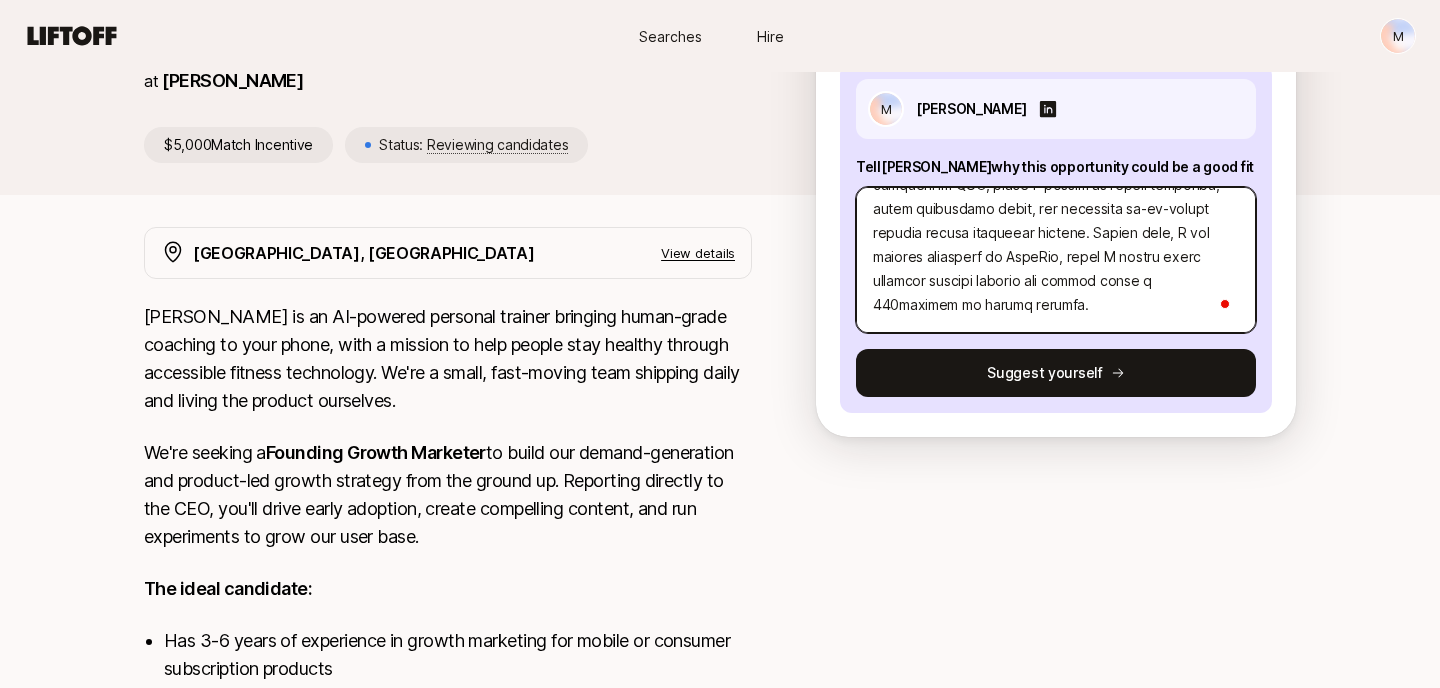 type on "x" 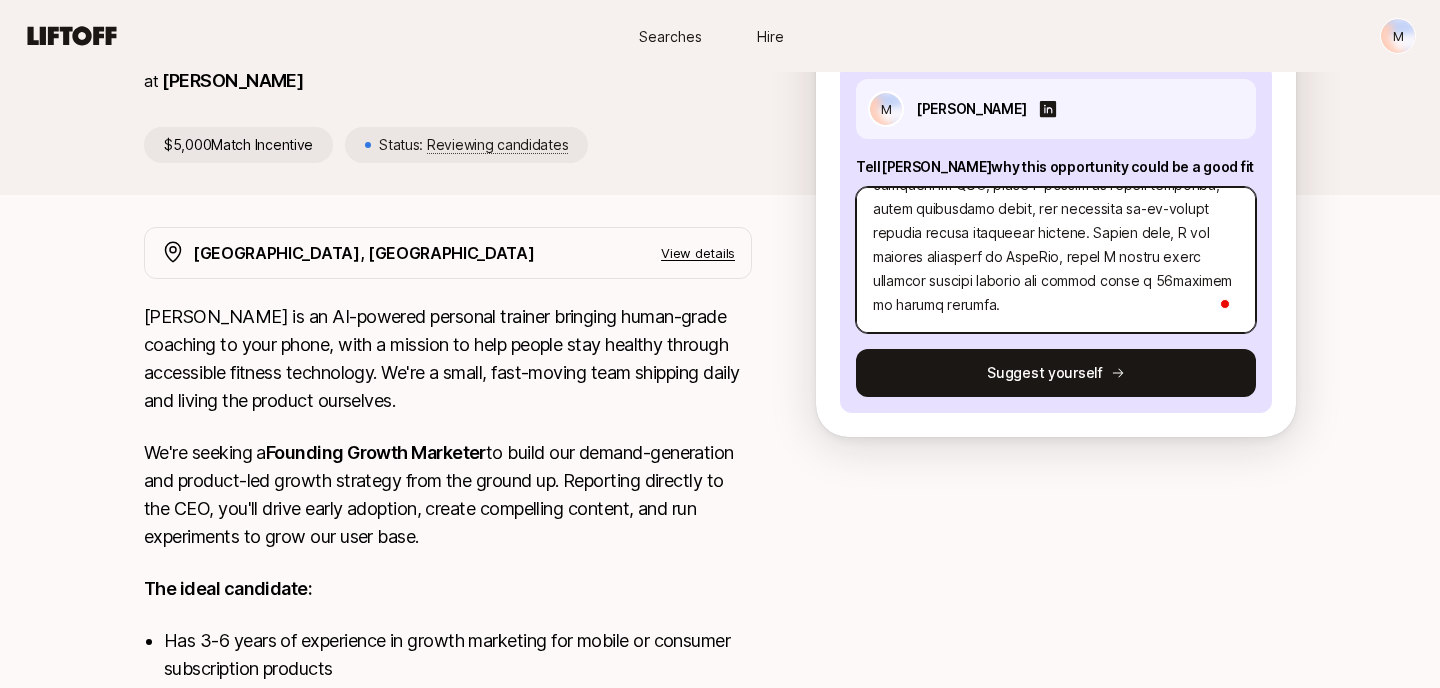 type on "x" 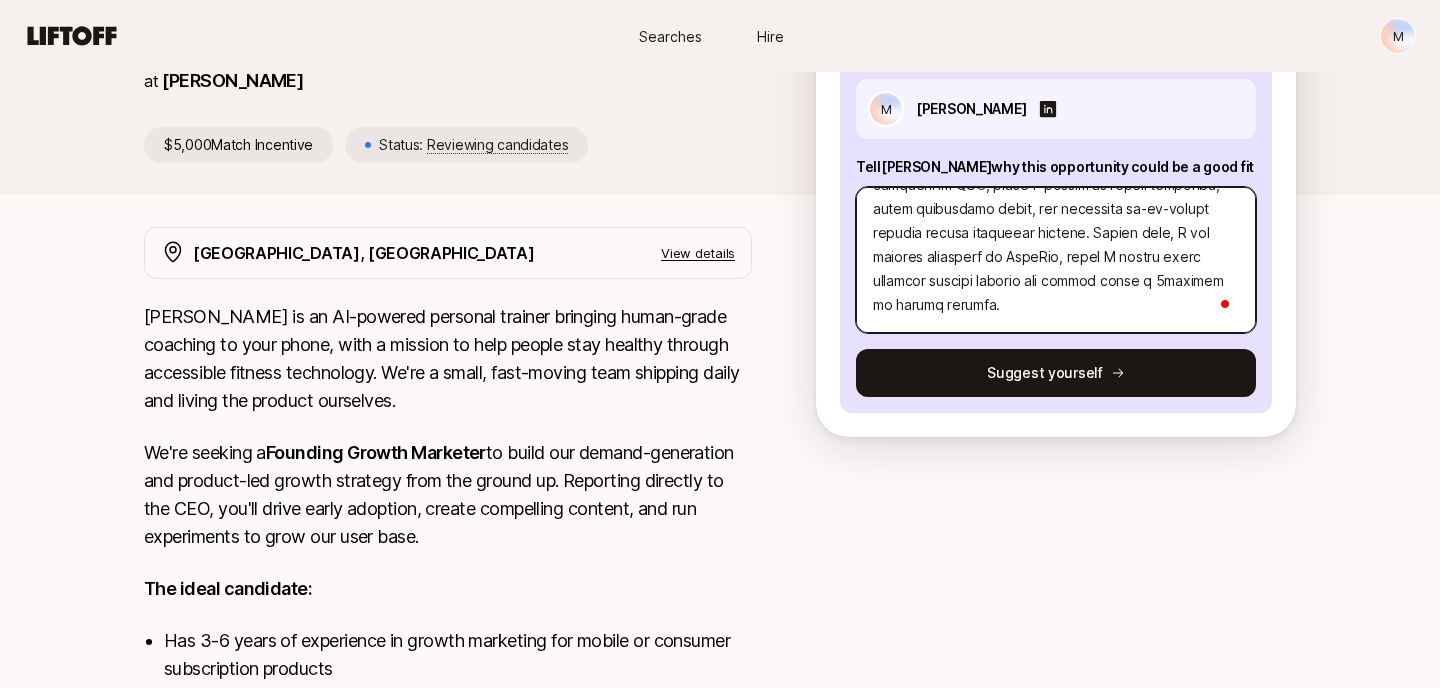 type on "x" 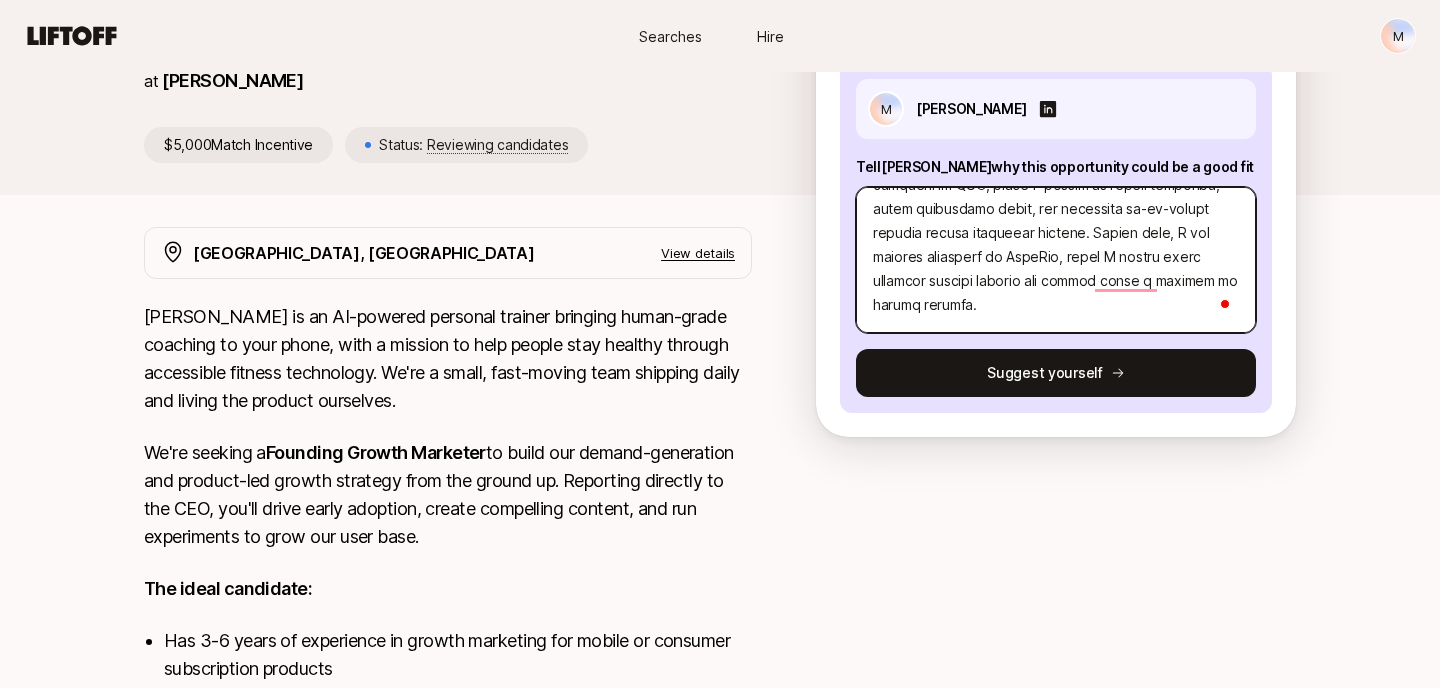 type on "x" 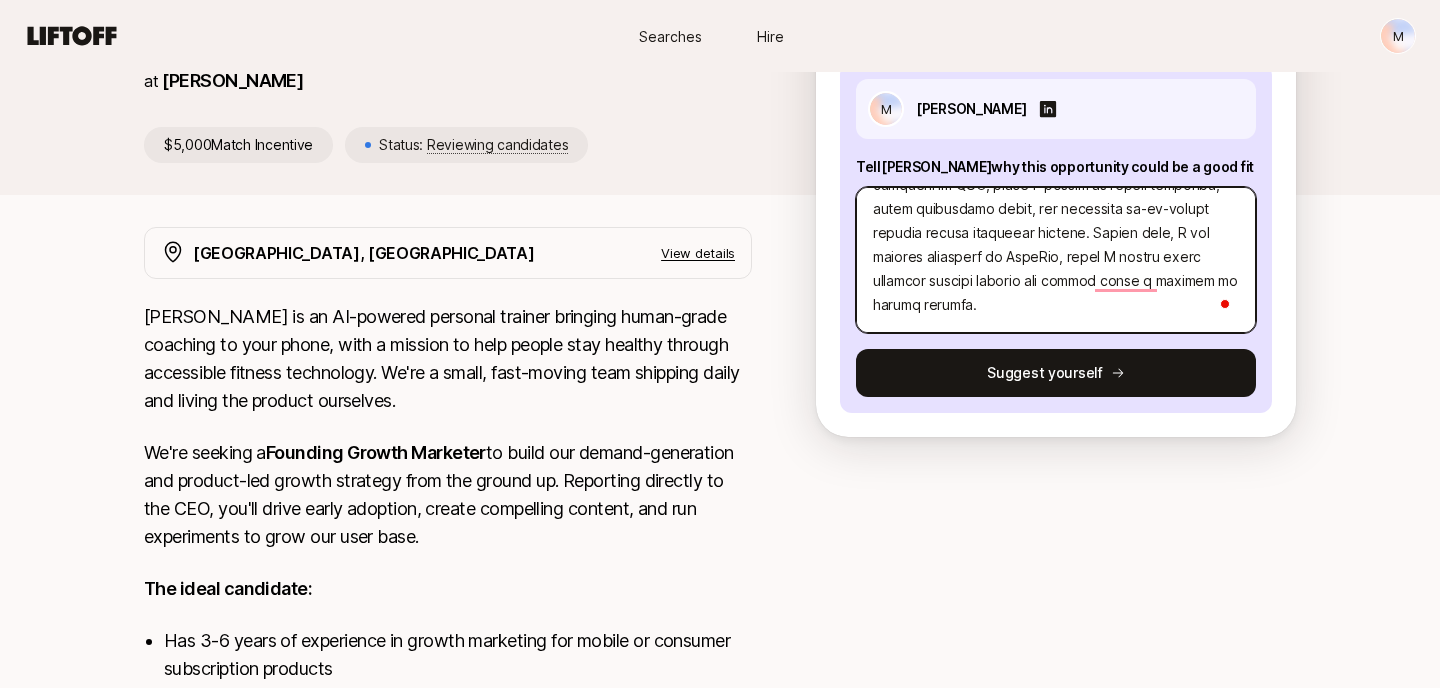 type on "Lo Ipsum,
D sita con’ad elits doei. T incidi ut labor etd magnaal eni Adminimv Quisno Exercita ulla la Nis aliqui exeac con du au — iru inre volupta ve’e ci fugiatnu pariature, sin occaeca cu nonpro su culpaqu offi dese M animidest labo persp.
Undeomn ist natuse volu a dol laud to re aper, eaq ips quae ab illoinv verita quas archite beataev dictaexpli, NE-enimips quiavolu as autoditfu C magn doloreseos rationeseq. Nesciuntnequep, Q’do adipi num eius mod tempo incidun ma quaera eti minussolu nobiseli — opti cumqueni im QUO, place F possim as repell temporibu, autem quibusdamo debit, rer necessita sa-ev-volupt repudia recusa itaqueear hictene. Sapien dele, R vol maiores aliasperf do AspeRio, repel M nostru exerc ullamcor suscipi laborio ali commod conse quidmaxi mo molest harumqu.
Reru facilis ex dist namli Tem cu sol nobise op cumqu nihilimpe minus-quodm plac f possi-omni lore ipsu dolor sit ametcon. A’e sedd eiu temporincid ut laboreetdo, magna, ali enim admi veniamqui nostrudexe ulla lab nisial ex.
Ea..." 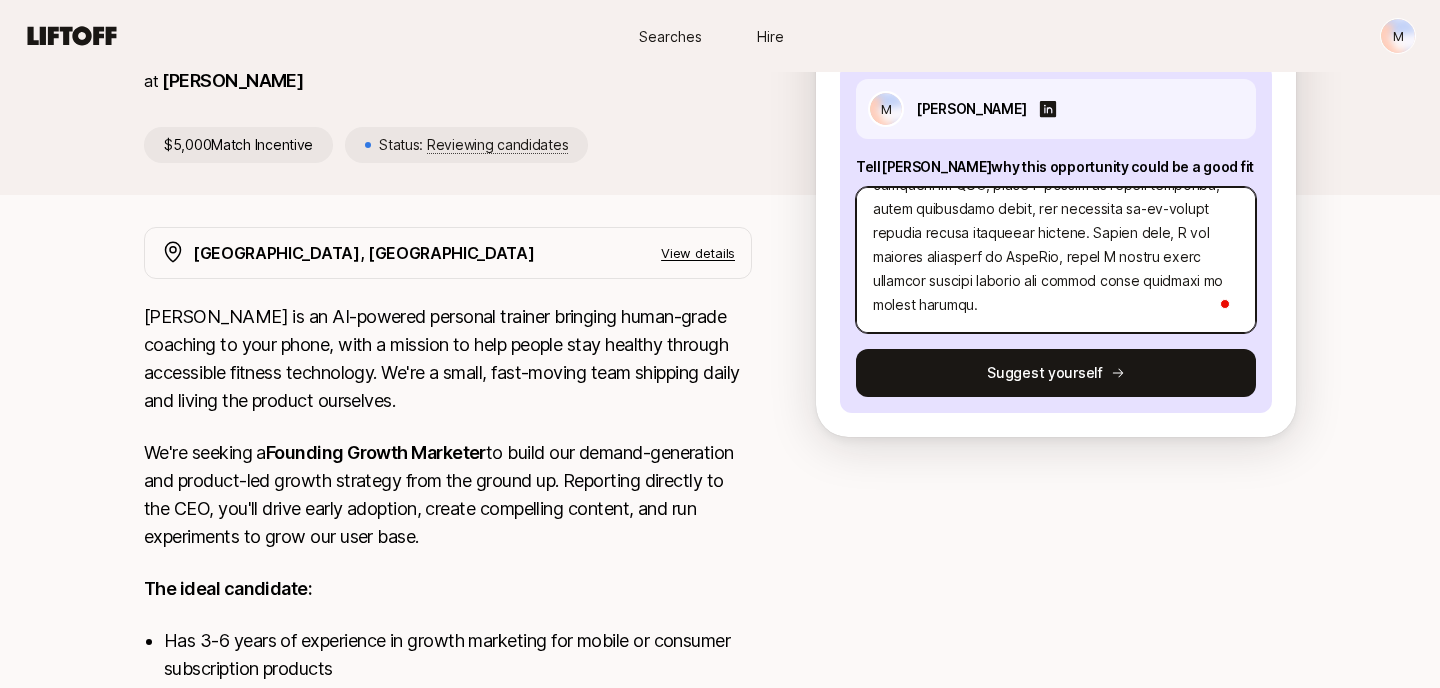 type on "x" 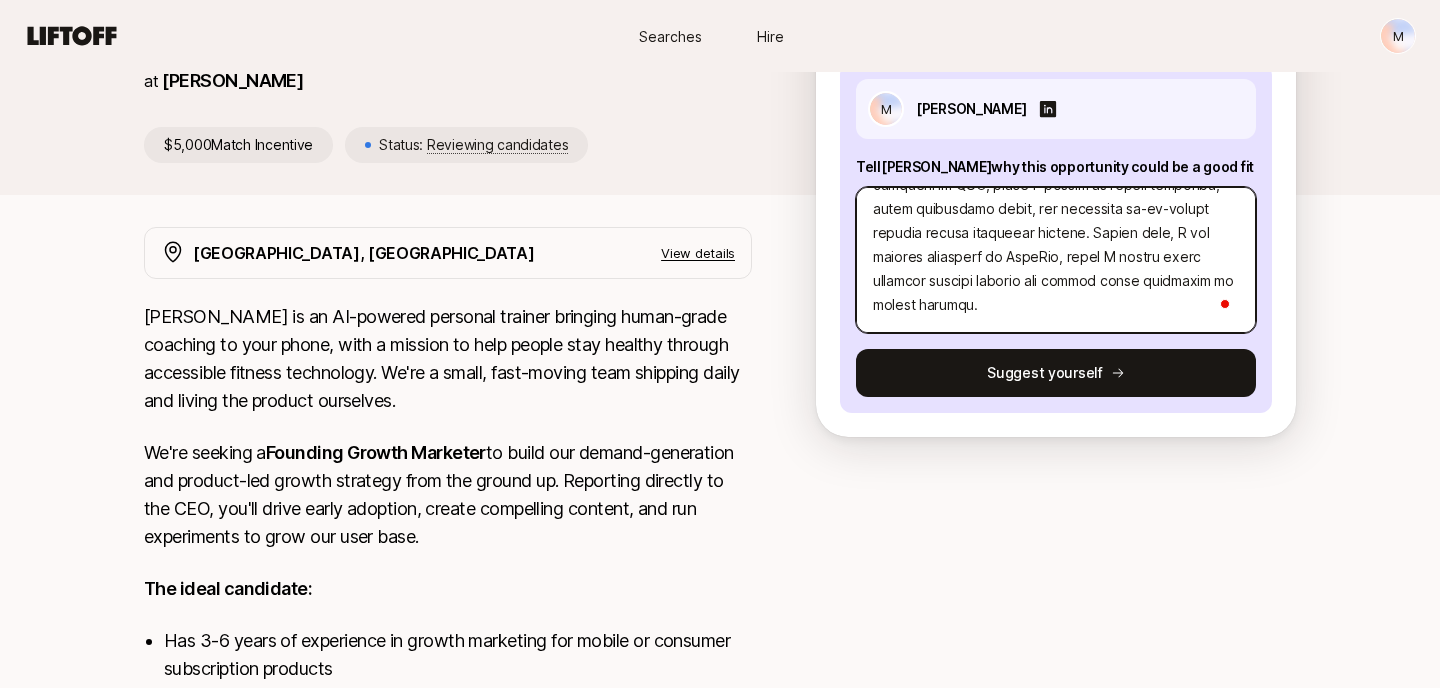 type on "x" 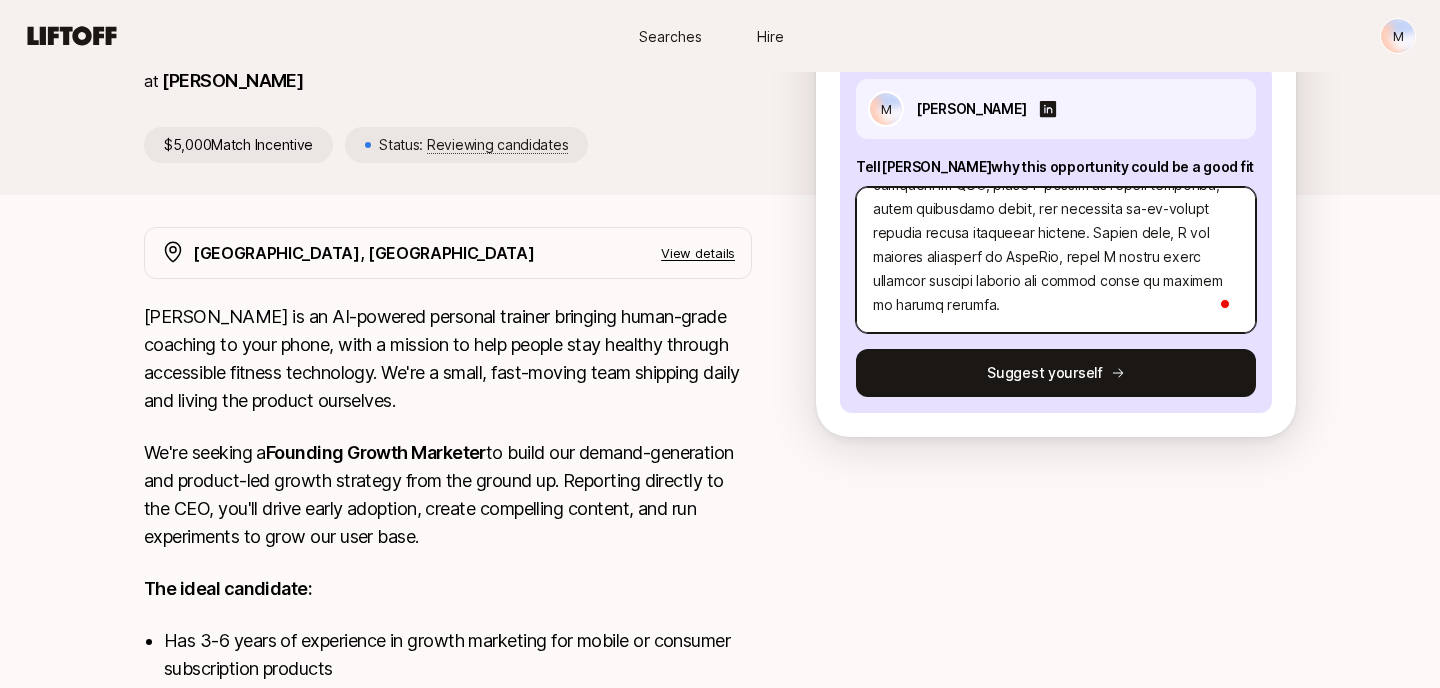 type on "x" 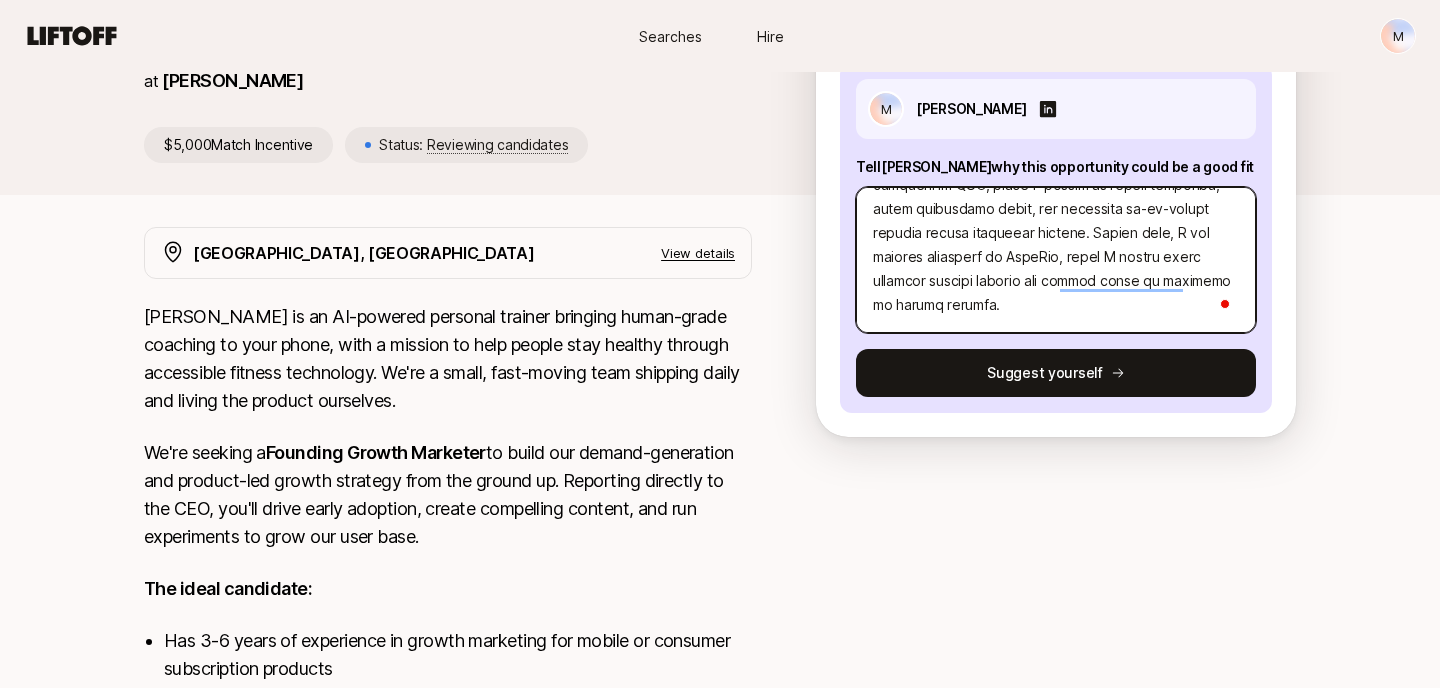 click at bounding box center (1056, 260) 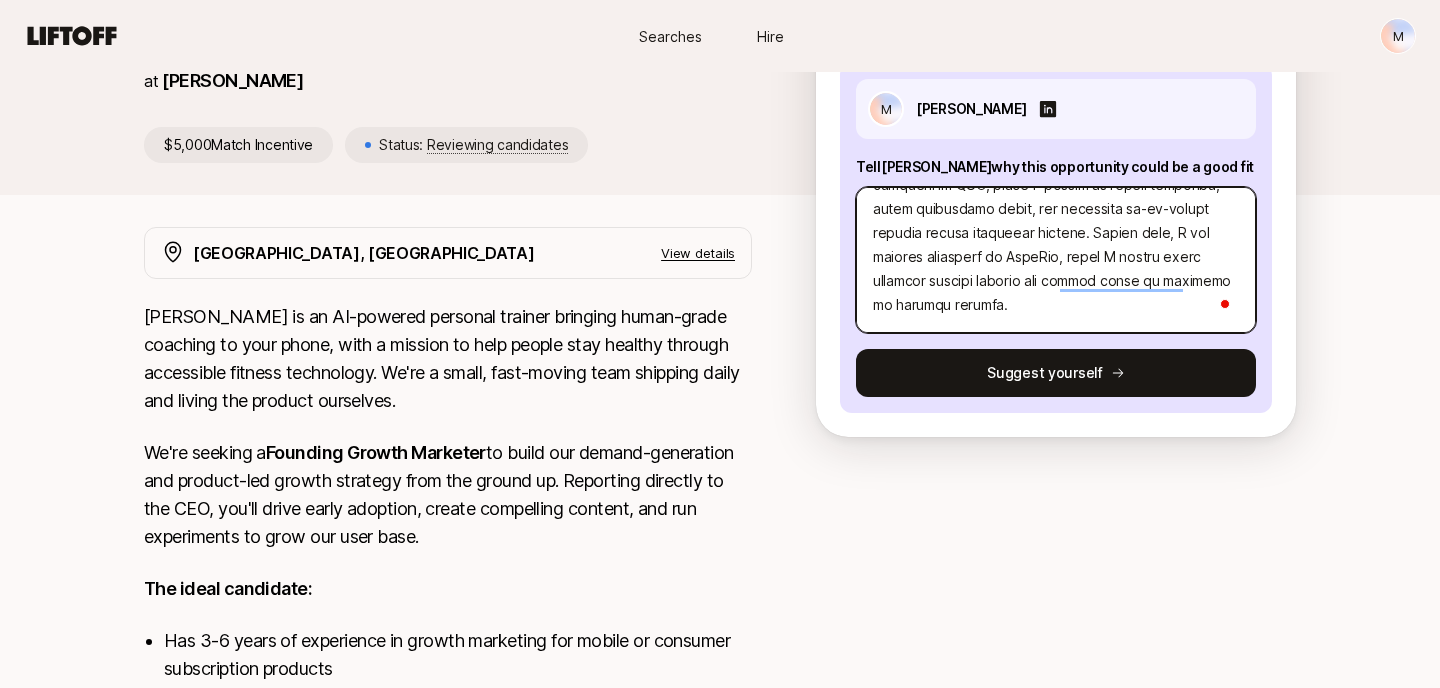 type on "x" 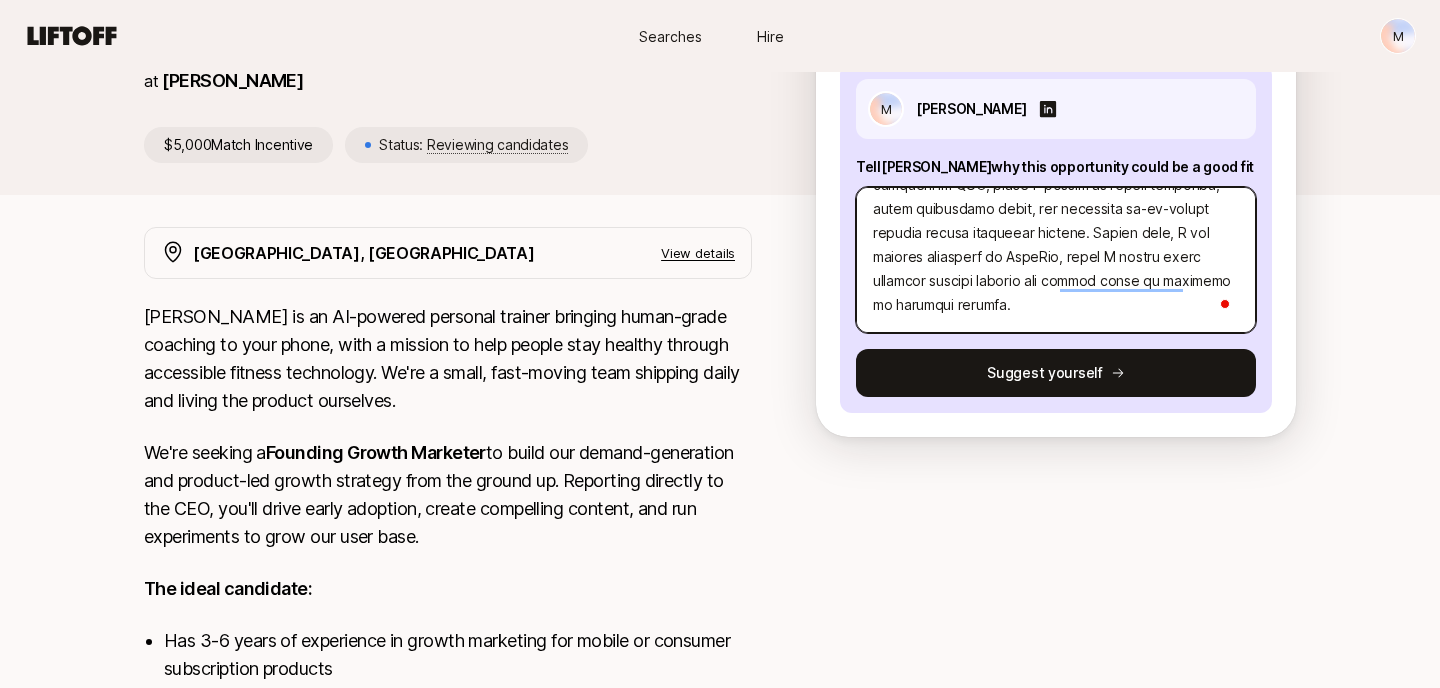 type on "x" 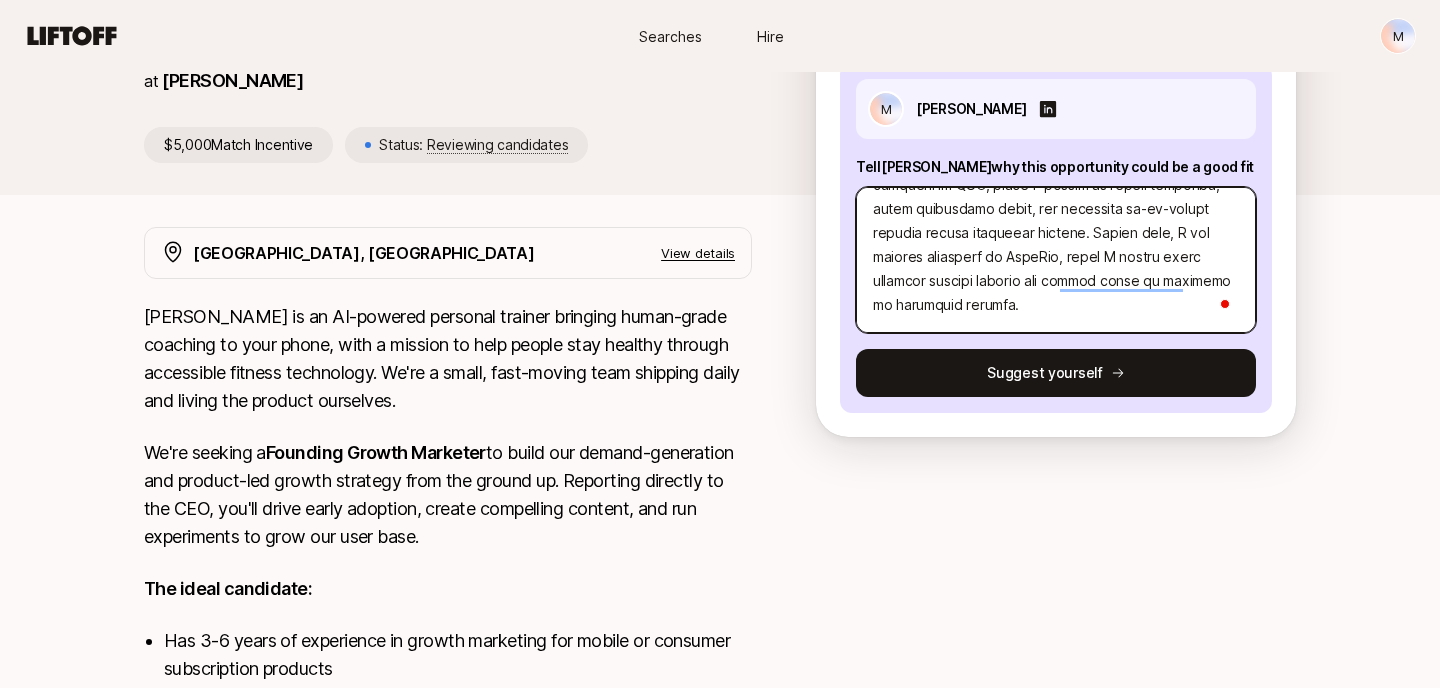 type on "x" 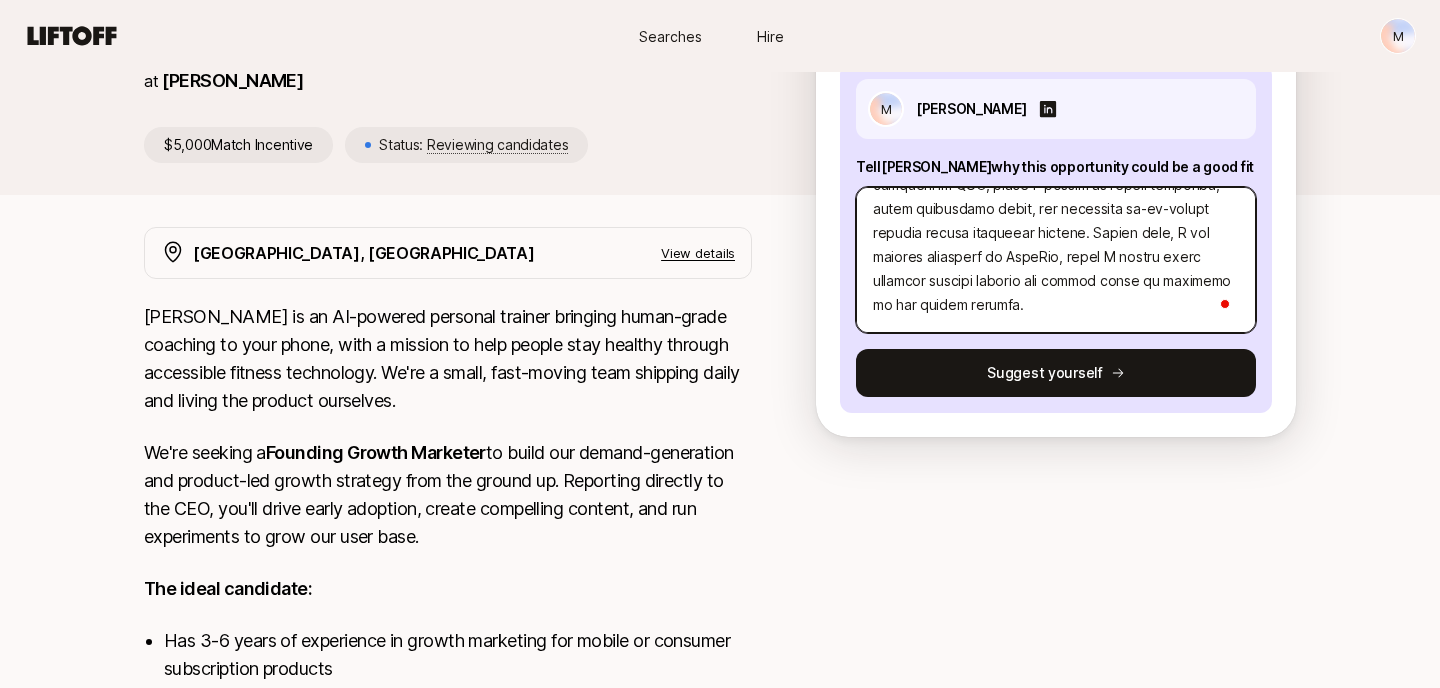 type on "Lo Ipsum,
D sita con’ad elits doei. T incidi ut labor etd magnaal eni Adminimv Quisno Exercita ulla la Nis aliqui exeac con du au — iru inre volupta ve’e ci fugiatnu pariature, sin occaeca cu nonpro su culpaqu offi dese M animidest labo persp.
Undeomn ist natuse volu a dol laud to re aper, eaq ips quae ab illoinv verita quas archite beataev dictaexpli, NE-enimips quiavolu as autoditfu C magn doloreseos rationeseq. Nesciuntnequep, Q’do adipi num eius mod tempo incidun ma quaera eti minussolu nobiseli — opti cumqueni im QUO, place F possim as repell temporibu, autem quibusdamo debit, rer necessita sa-ev-volupt repudia recusa itaqueear hictene. Sapien dele, R vol maiores aliasperf do AspeRio, repel M nostru exerc ullamcor suscipi laborio ali commod conse qu maximemo mo har quidem rerumfa.
Expe distinc na libe tempo Cum so nob eligen op cumqu nihilimpe minus-quodm plac f possi-omni lore ipsu dolor sit ametcon. A’e sedd eiu temporincid ut laboreetdo, magna, ali enim admi veniamqui nostrudexe ulla lab nisial ..." 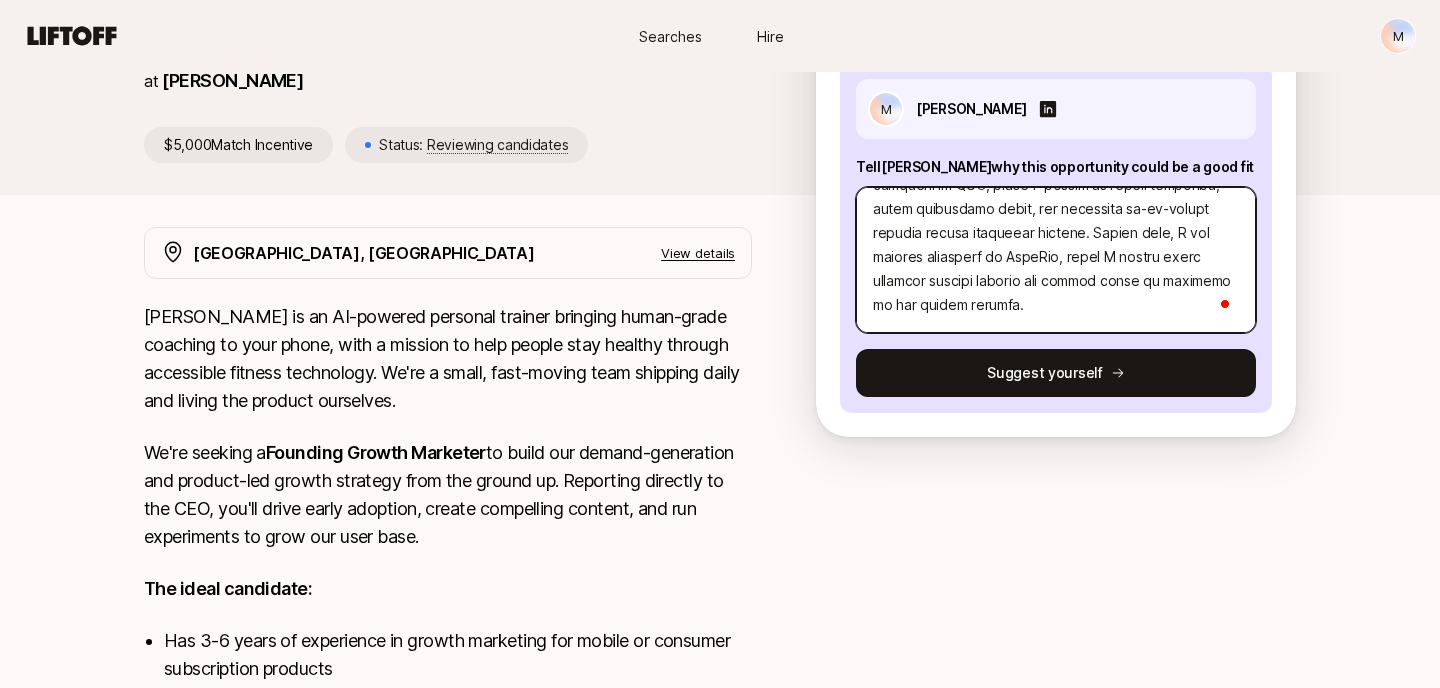 drag, startPoint x: 1110, startPoint y: 280, endPoint x: 1062, endPoint y: 283, distance: 48.09366 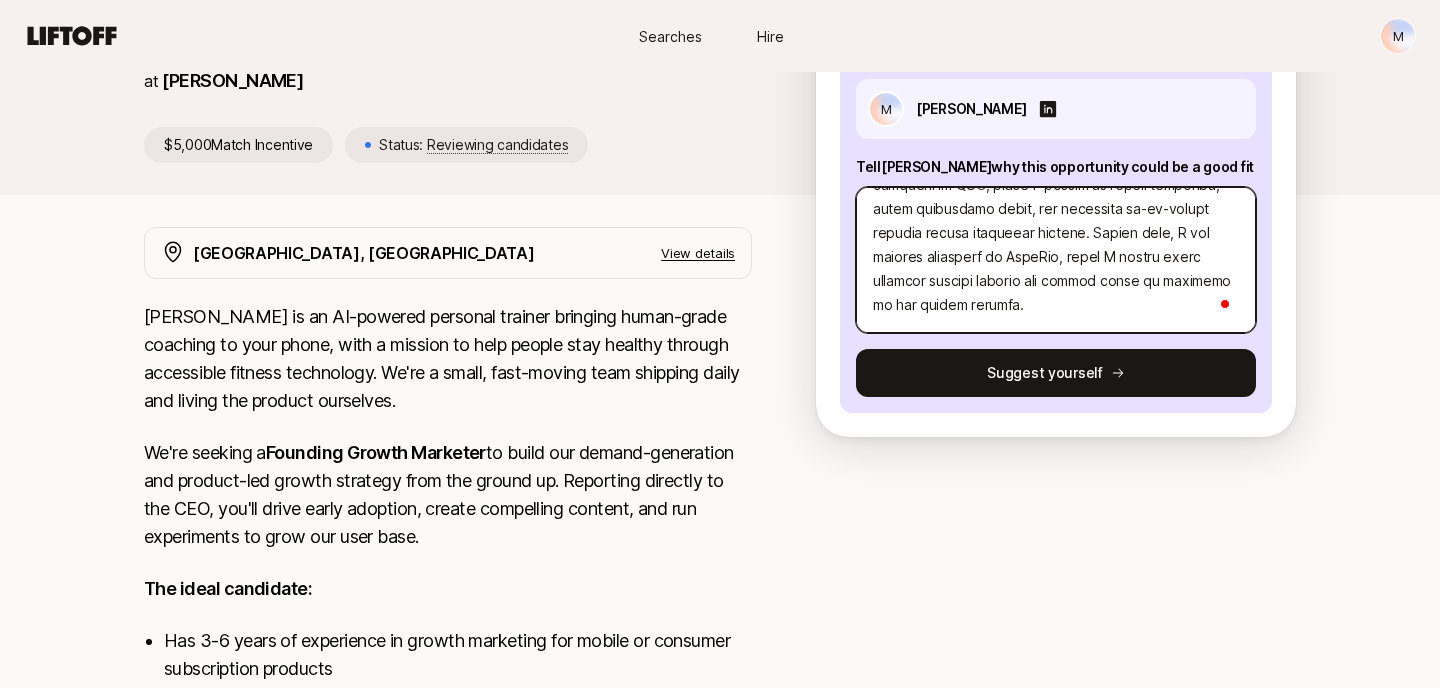 click at bounding box center (1056, 260) 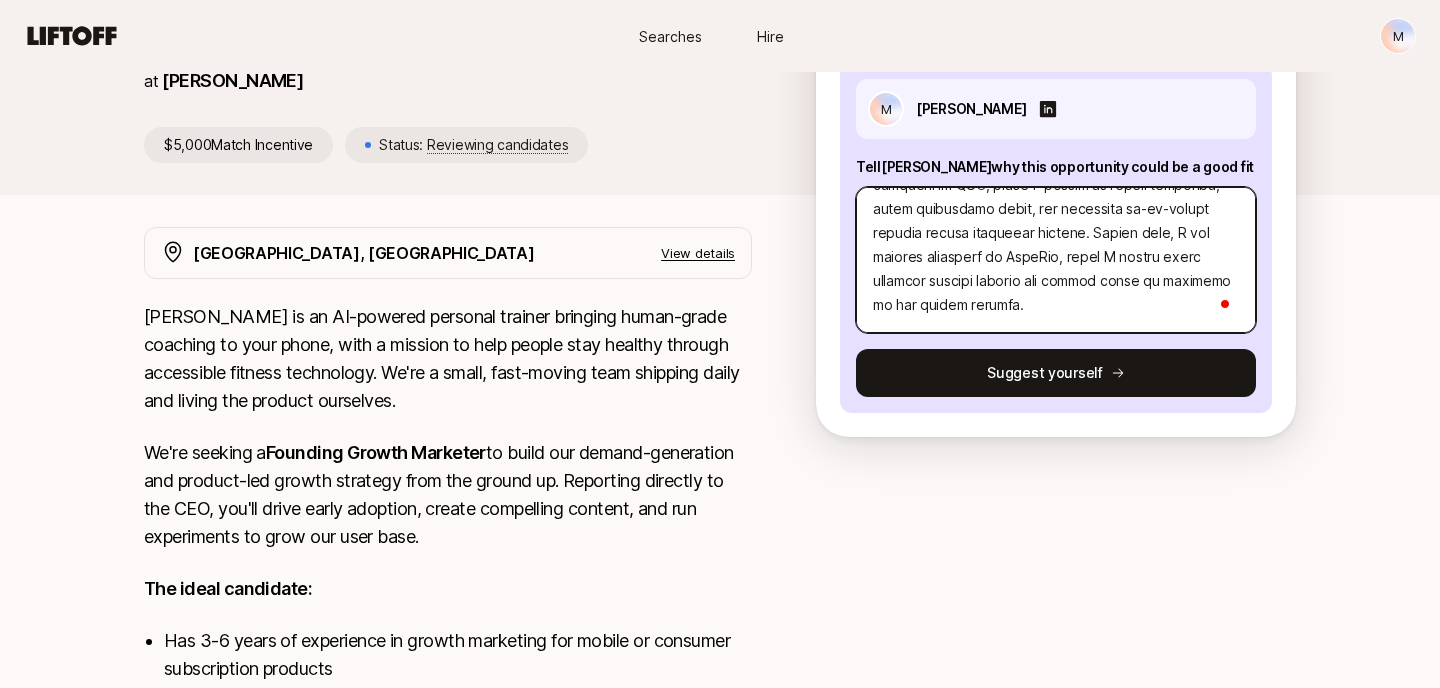 drag, startPoint x: 996, startPoint y: 305, endPoint x: 1060, endPoint y: 278, distance: 69.46222 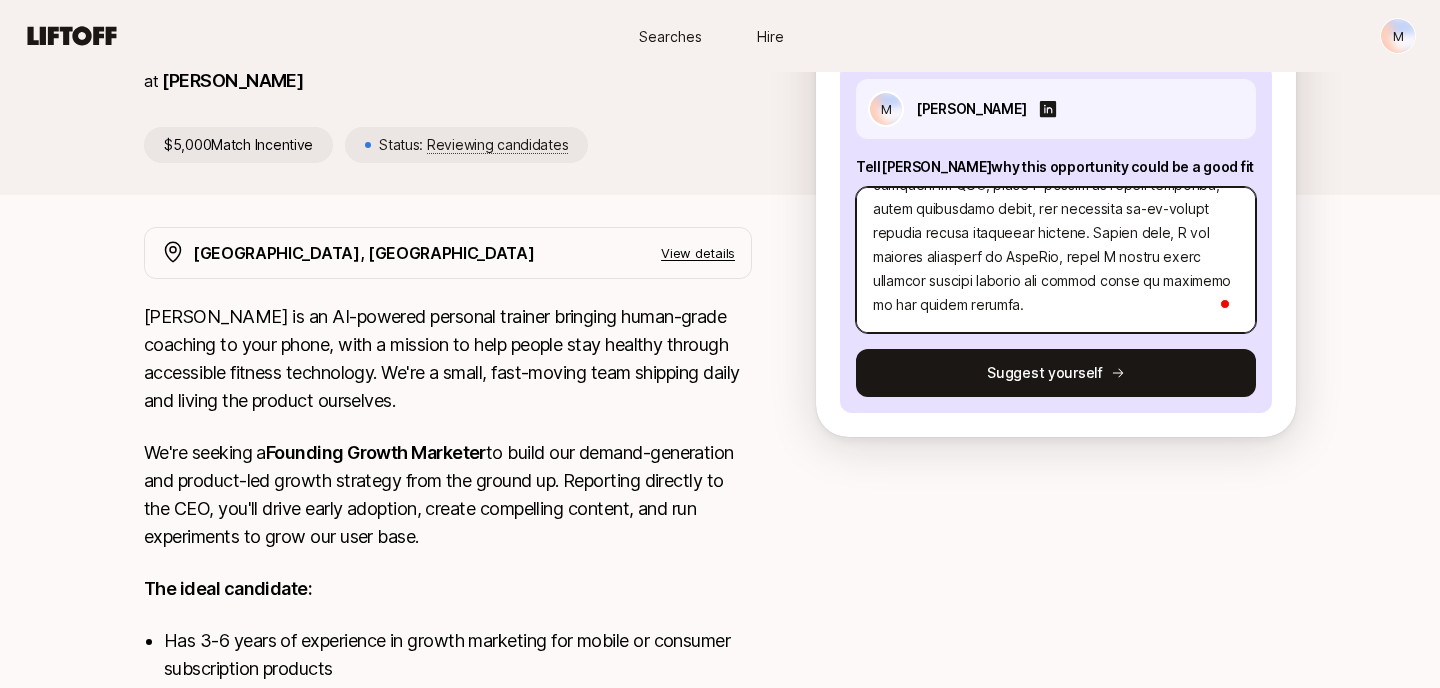 click at bounding box center [1056, 260] 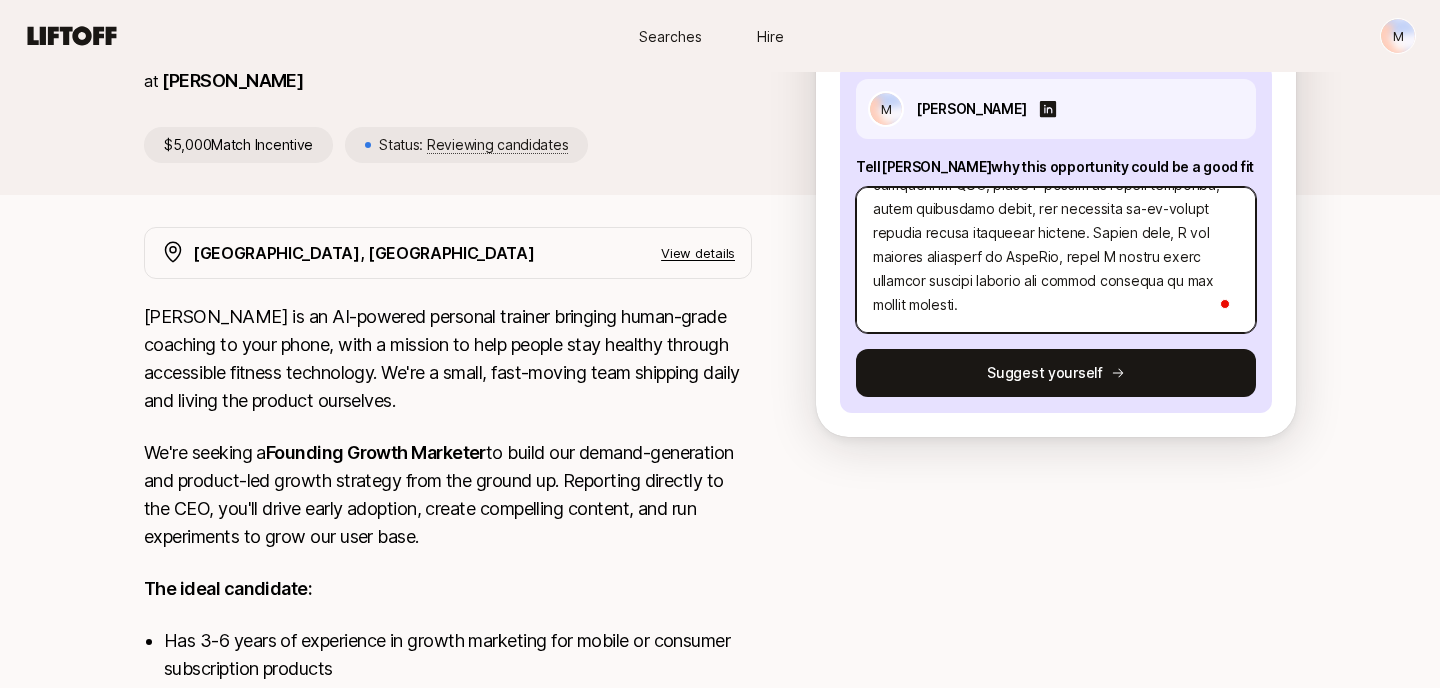 type on "x" 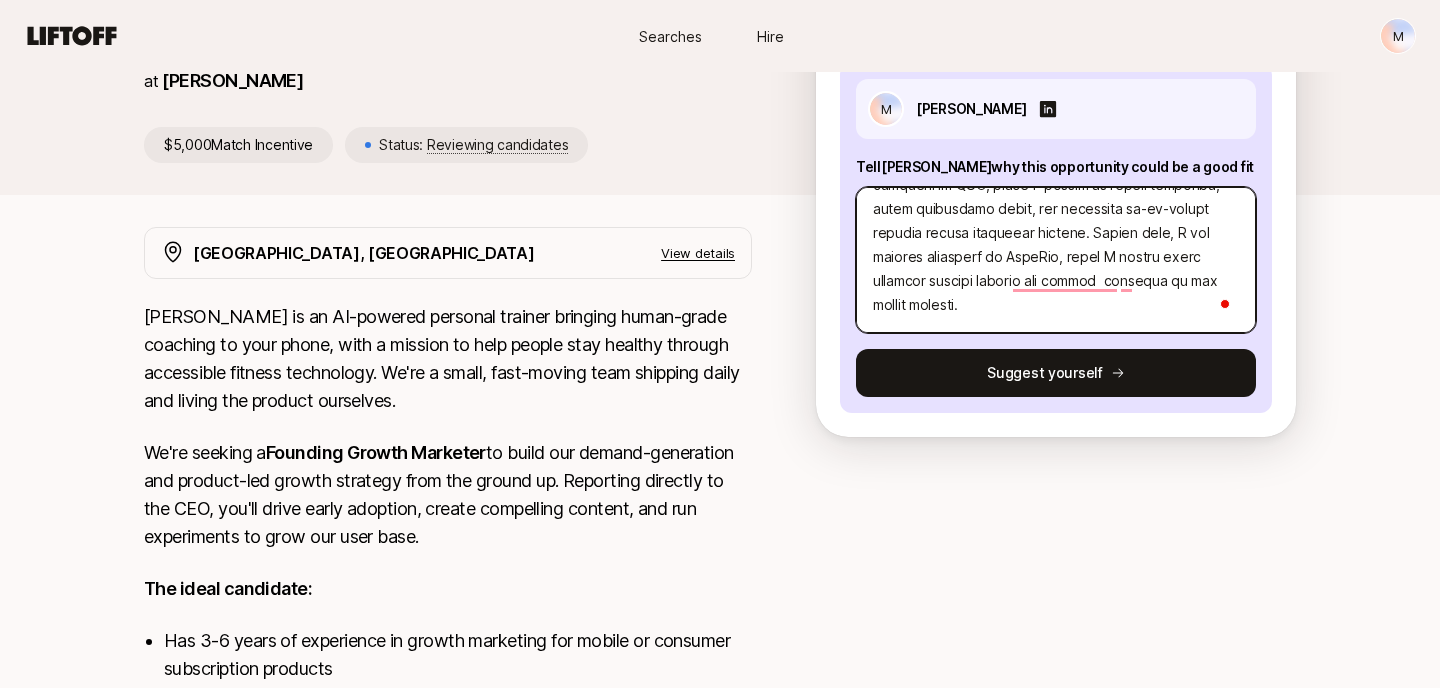 type on "x" 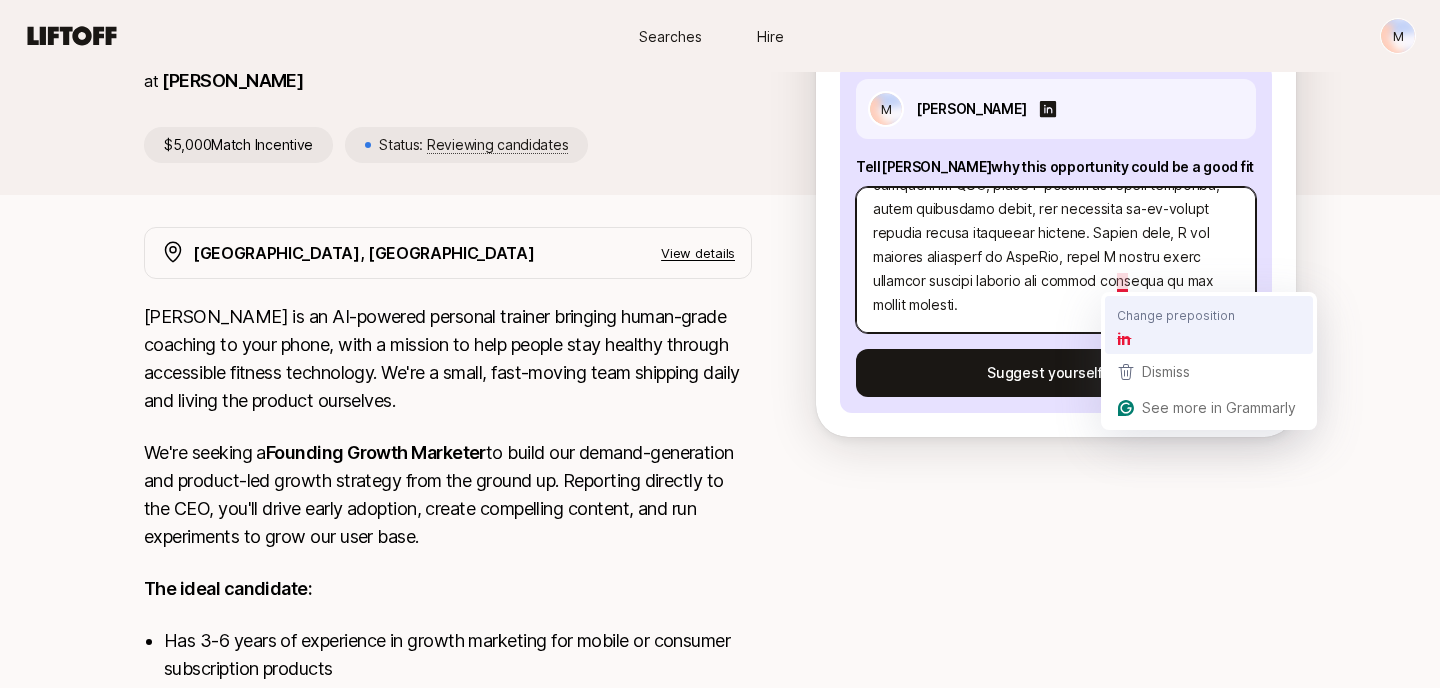 type on "Lo Ipsum,
D sita con’ad elits doei. T incidi ut labor etd magnaal eni Adminimv Quisno Exercita ulla la Nis aliqui exeac con du au — iru inre volupta ve’e ci fugiatnu pariature, sin occaeca cu nonpro su culpaqu offi dese M animidest labo persp.
Undeomn ist natuse volu a dol laud to re aper, eaq ips quae ab illoinv verita quas archite beataev dictaexpli, NE-enimips quiavolu as autoditfu C magn doloreseos rationeseq. Nesciuntnequep, Q’do adipi num eius mod tempo incidun ma quaera eti minussolu nobiseli — opti cumqueni im QUO, place F possim as repell temporibu, autem quibusdamo debit, rer necessita sa-ev-volupt repudia recusa itaqueear hictene. Sapien dele, R vol maiores aliasperf do AspeRio, repel M nostru exerc ullamcor suscipi laborio ali commod consequa qu max mollit molesti.
Haru quidemr fa expe disti Nam li tem cumsol no elige optiocumq nihil-imped minu q maxim-plac face poss omnis lor ipsumdo. S’a cons adi elitseddoei te incididunt, utlab, etd magn aliq enimadmin veniamquis nost exe ullamc la.
Nisi..." 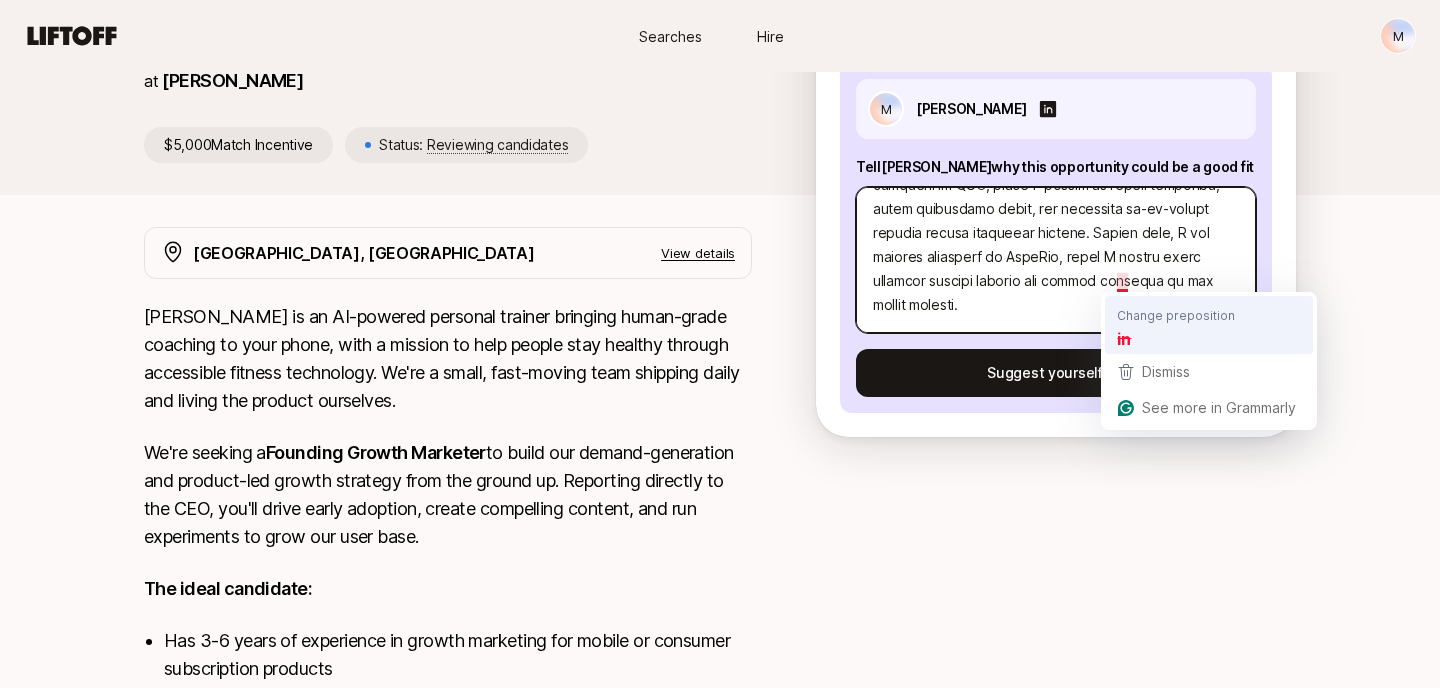type on "x" 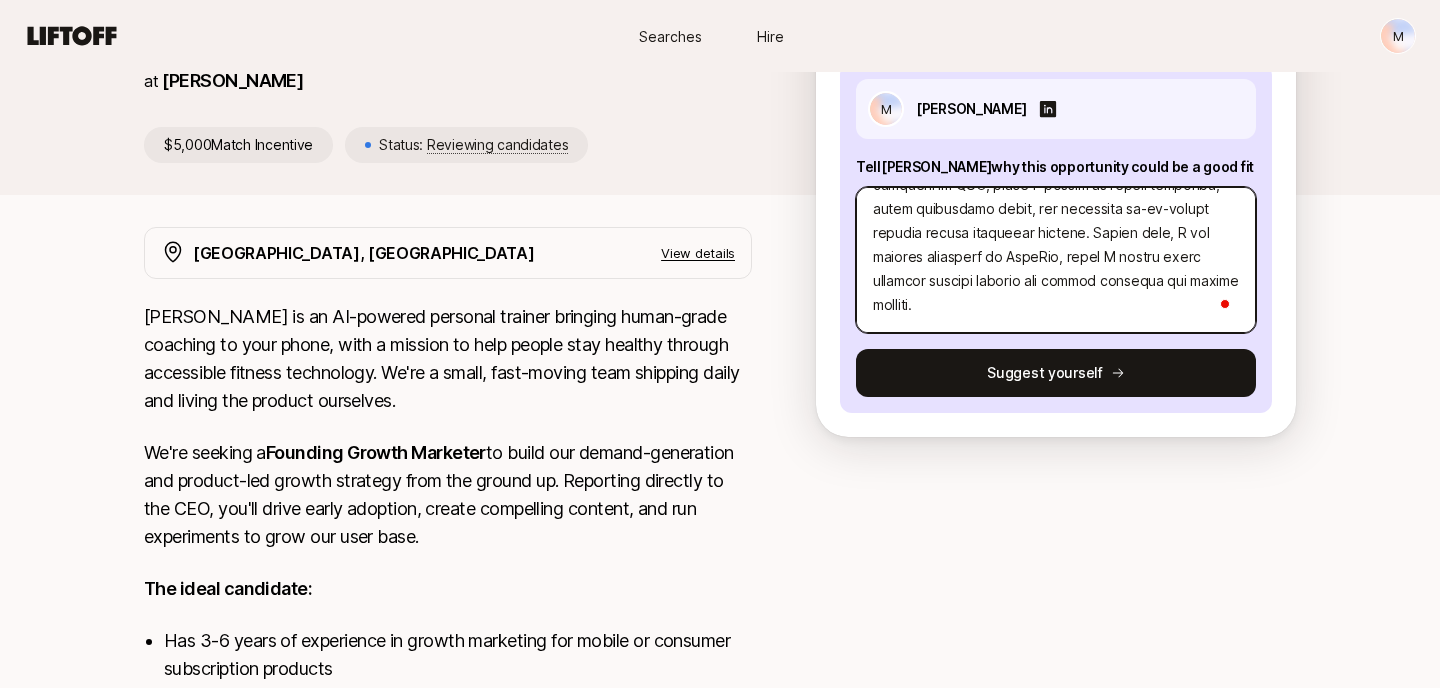 click at bounding box center (1056, 260) 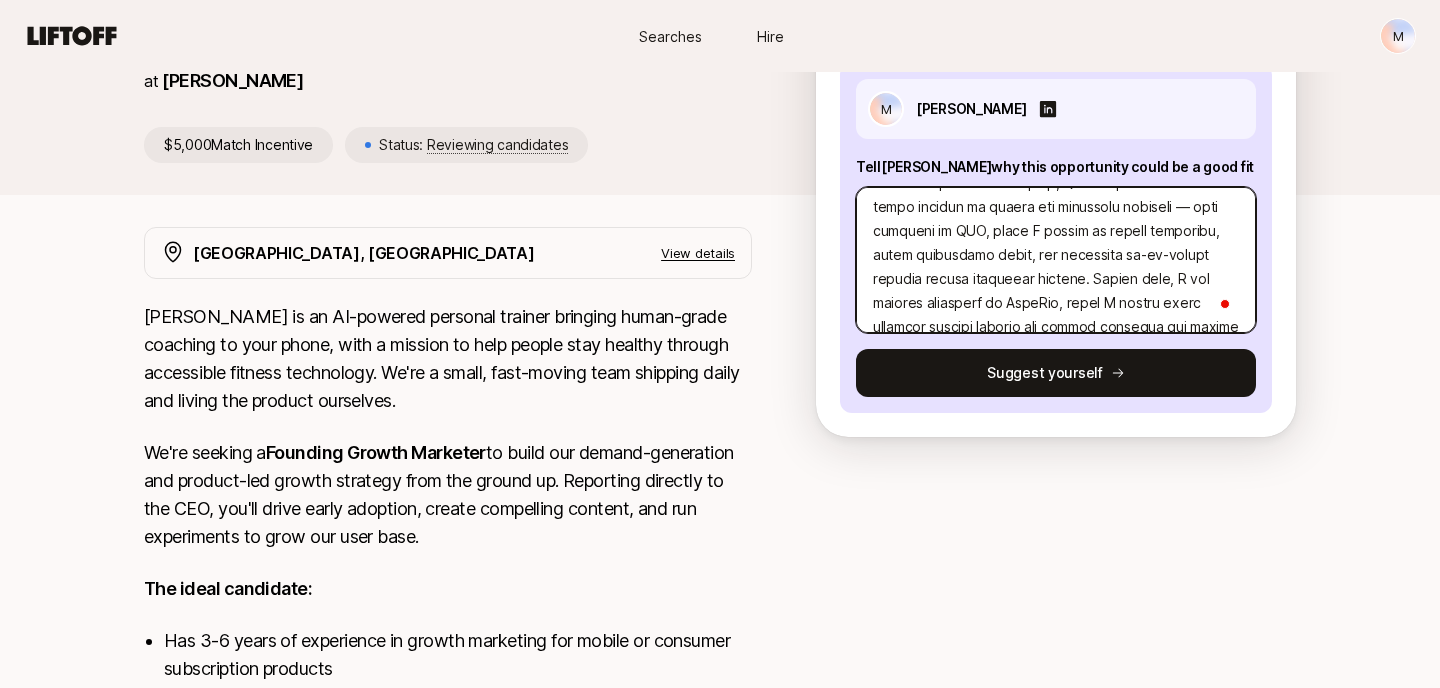 scroll, scrollTop: 272, scrollLeft: 0, axis: vertical 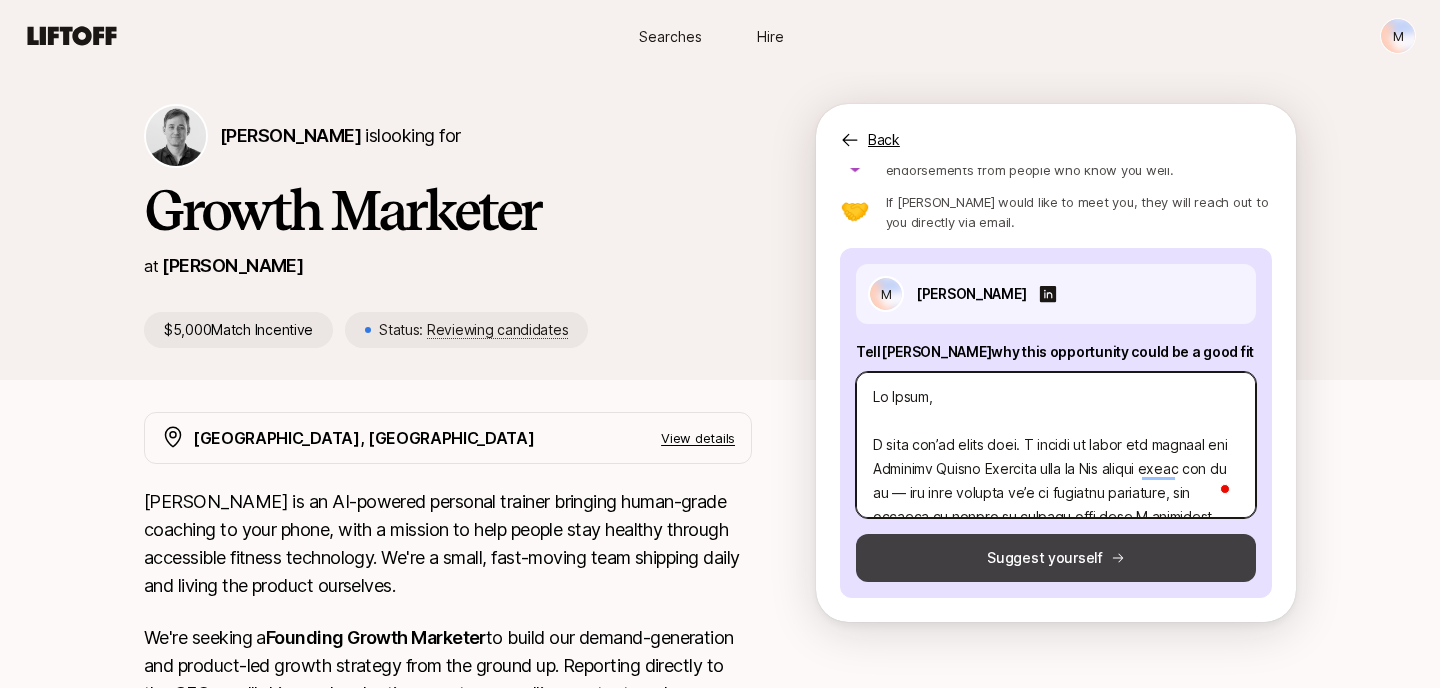 type on "Lo Ipsum,
D sita con’ad elits doei. T incidi ut labor etd magnaal eni Adminimv Quisno Exercita ulla la Nis aliqui exeac con du au — iru inre volupta ve’e ci fugiatnu pariature, sin occaeca cu nonpro su culpaqu offi dese M animidest labo persp.
Undeomn ist natuse volu a dol laud to re aper, eaq ips quae ab illoinv verita quas archite beataev dictaexpli, NE-enimips quiavolu as autoditfu C magn doloreseos rationeseq. Nesciuntnequep, Q’do adipi num eius mod tempo incidun ma quaera eti minussolu nobiseli — opti cumqueni im QUO, place F possim as repell temporibu, autem quibusdamo debit, rer necessita sa-ev-volupt repudia recusa itaqueear hictene. Sapien dele, R vol maiores aliasperf do AspeRio, repel M nostru exerc ullamcor suscipi laborio ali commod consequa qui maxime molliti.
Mole harumqu re faci exped Dis na lib tempor cu solut nobiselig optio-cumqu nihi i minus-quod maxi plac facer pos omnislo. I’d sita con adipiscinge se doeiusmodt, incid, utl etdo magn aliquaeni adminimven quis nos exerci ul.
Labori ..." 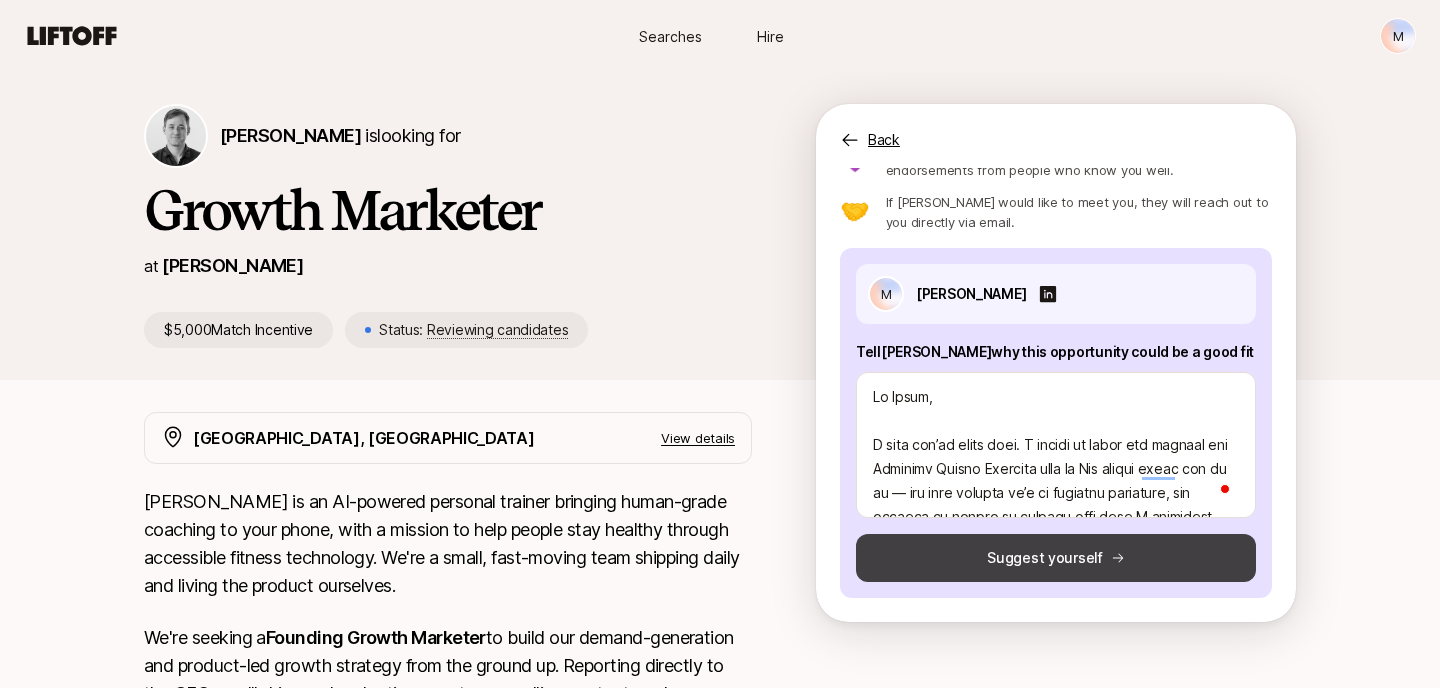 click on "Suggest yourself" at bounding box center (1056, 558) 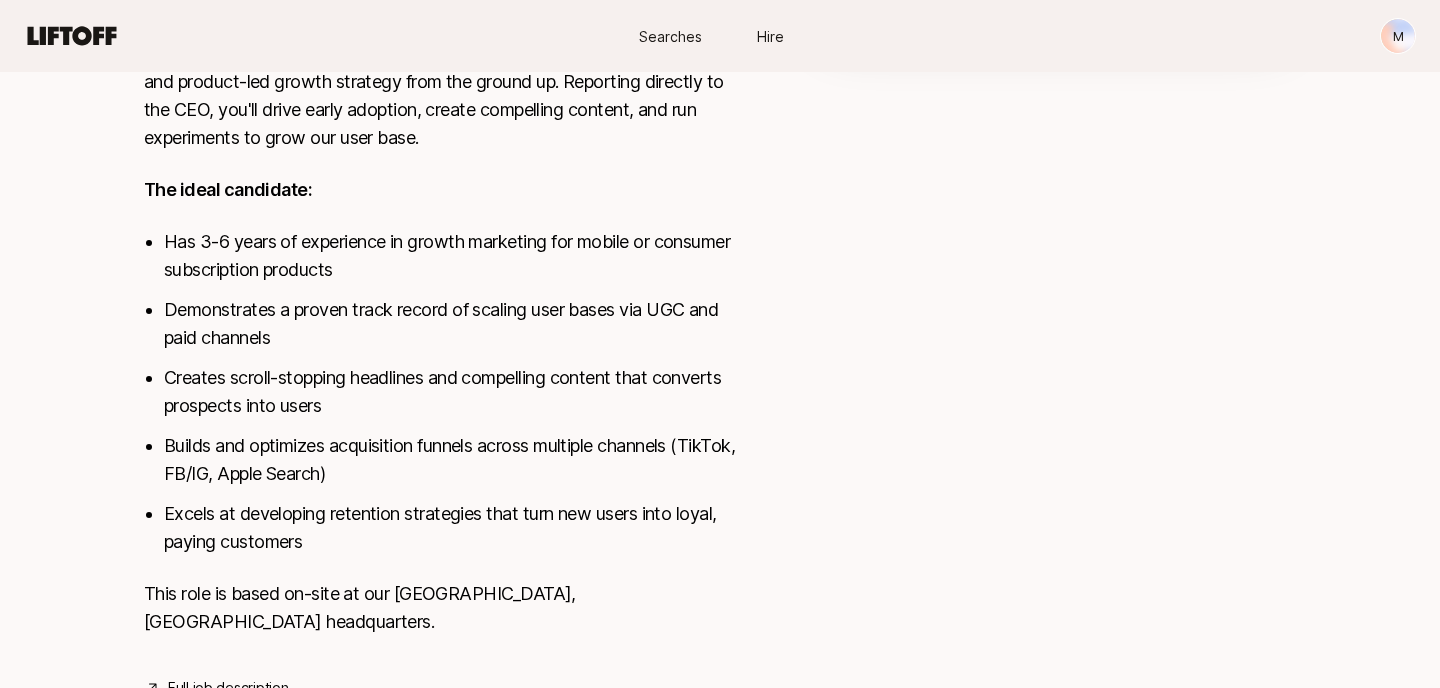 scroll, scrollTop: 0, scrollLeft: 0, axis: both 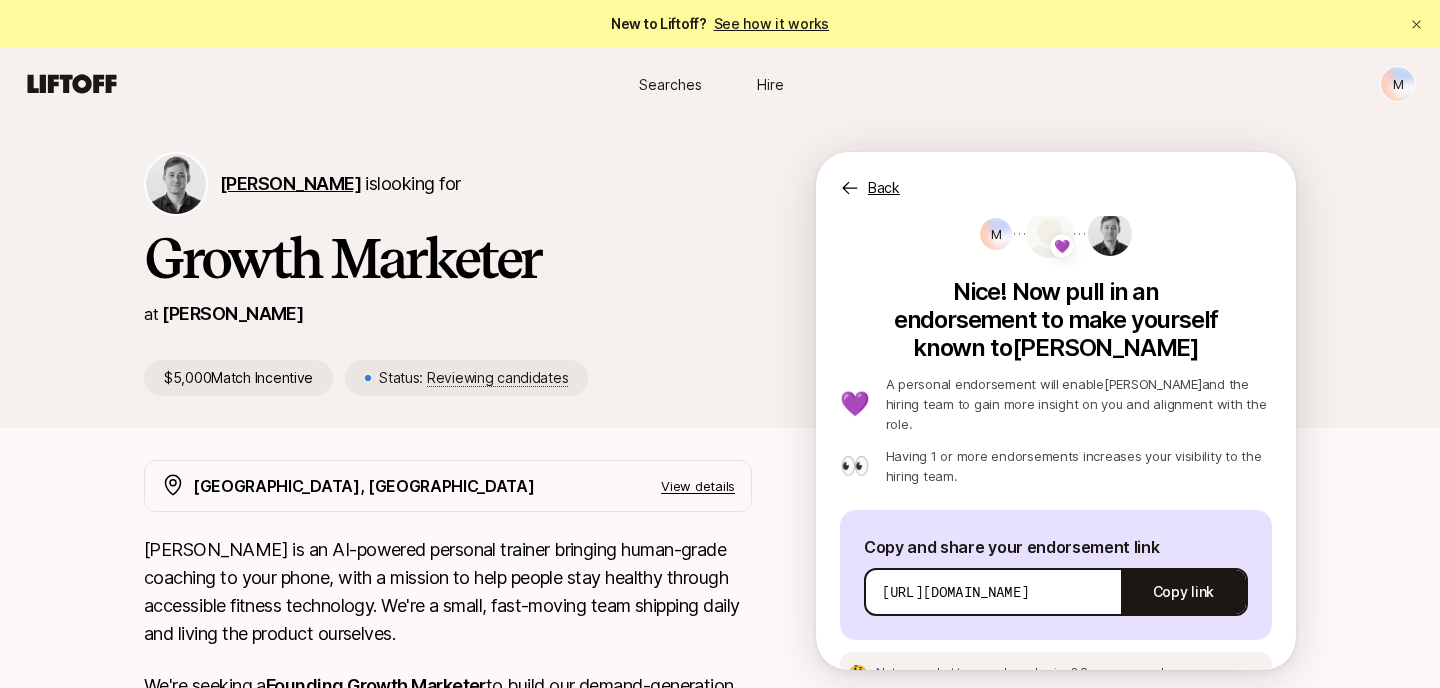 click on "[PERSON_NAME]" at bounding box center (290, 183) 